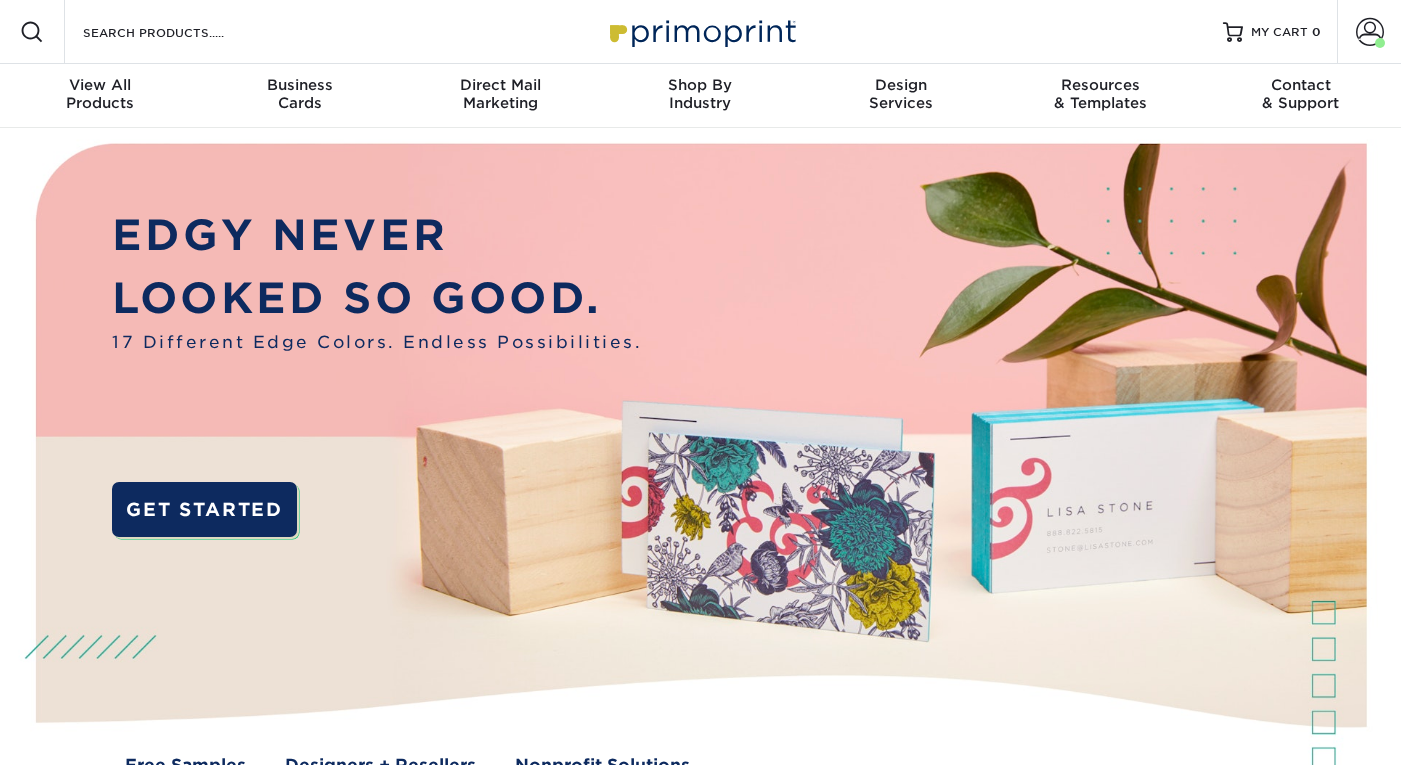 scroll, scrollTop: 0, scrollLeft: 0, axis: both 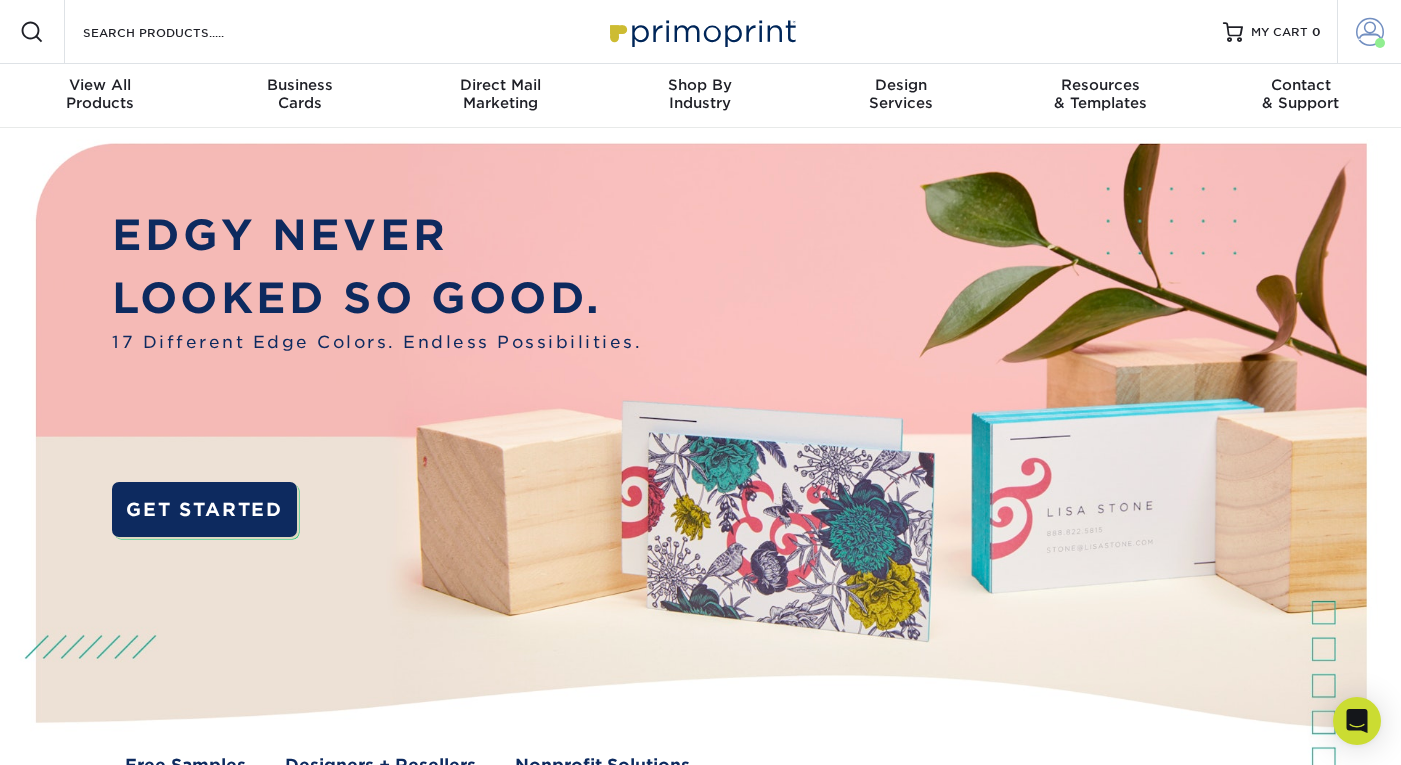click at bounding box center (1370, 32) 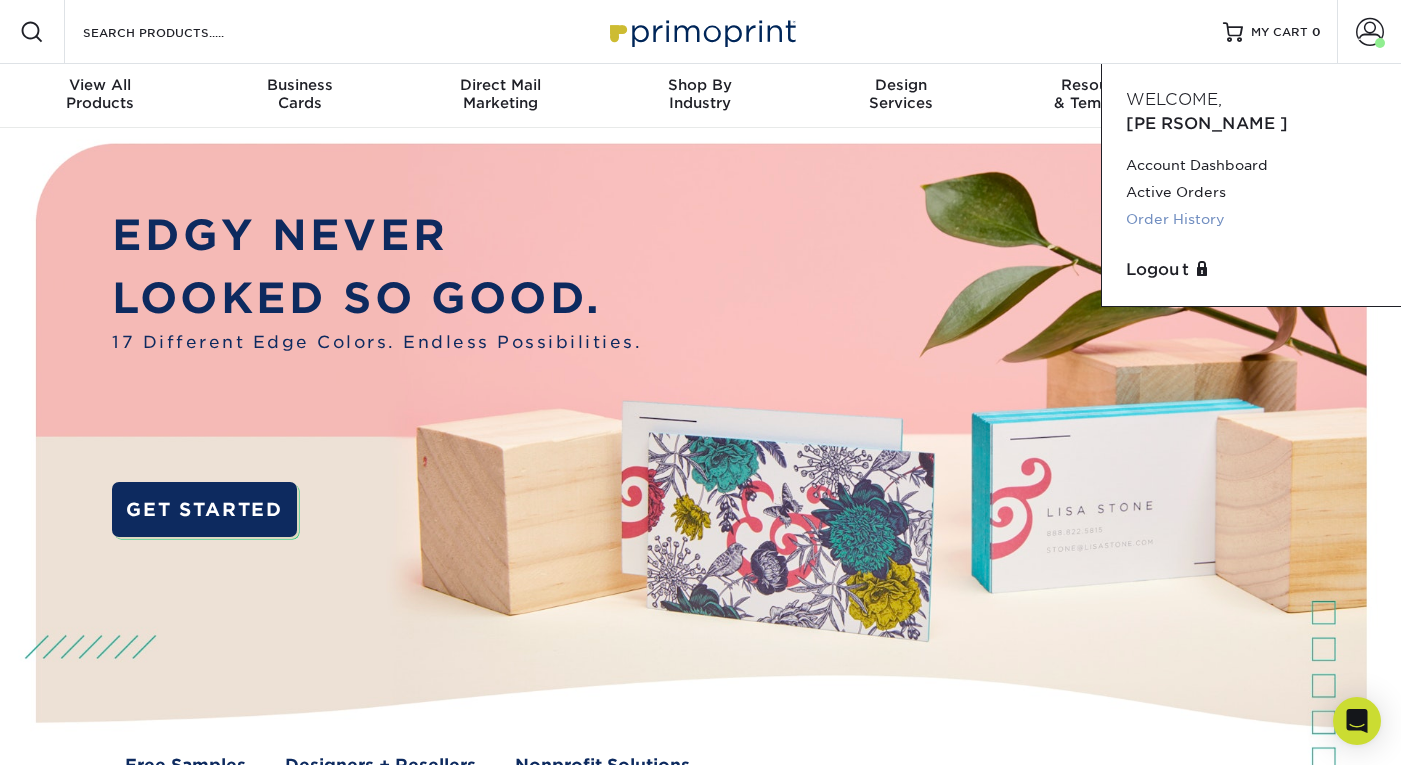 click on "Order History" at bounding box center (1251, 219) 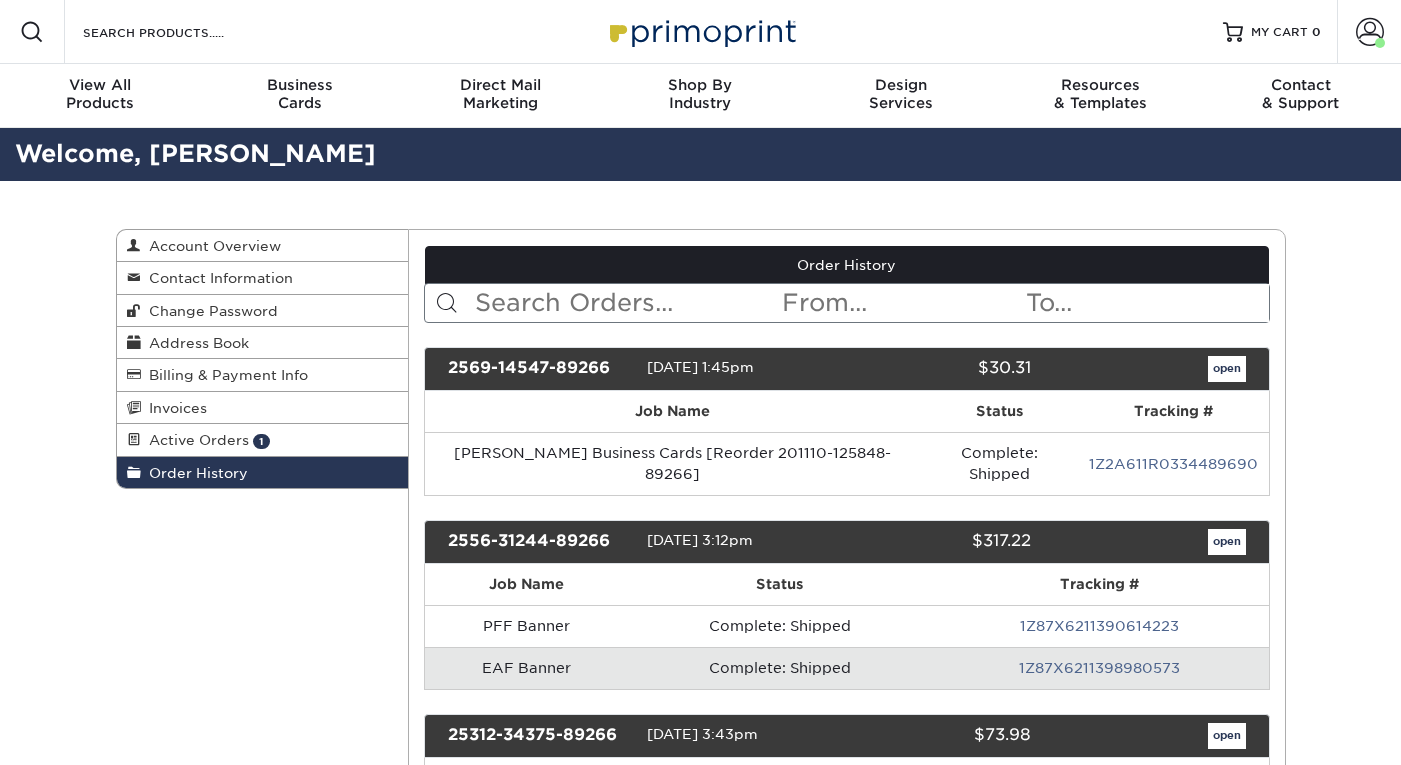 scroll, scrollTop: 0, scrollLeft: 0, axis: both 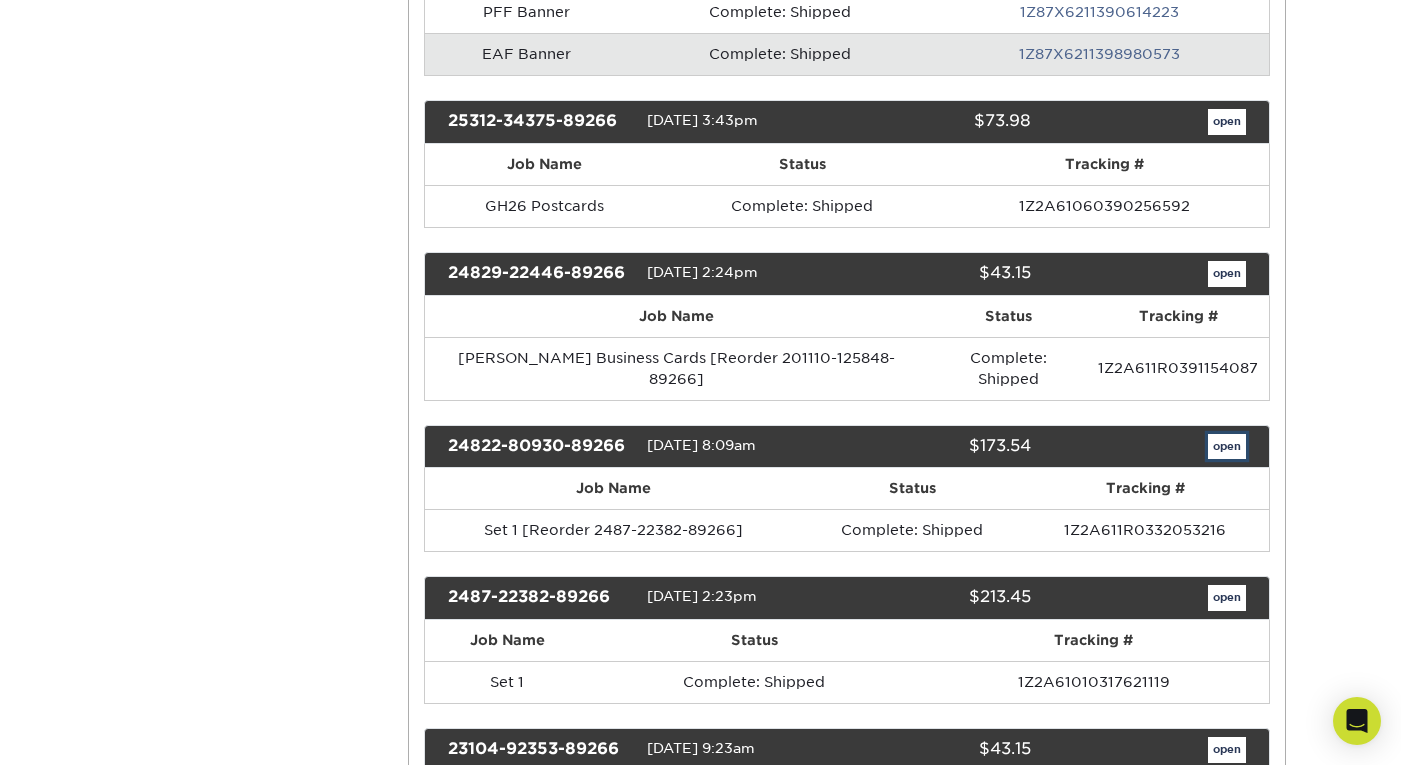 click on "open" at bounding box center (1227, 447) 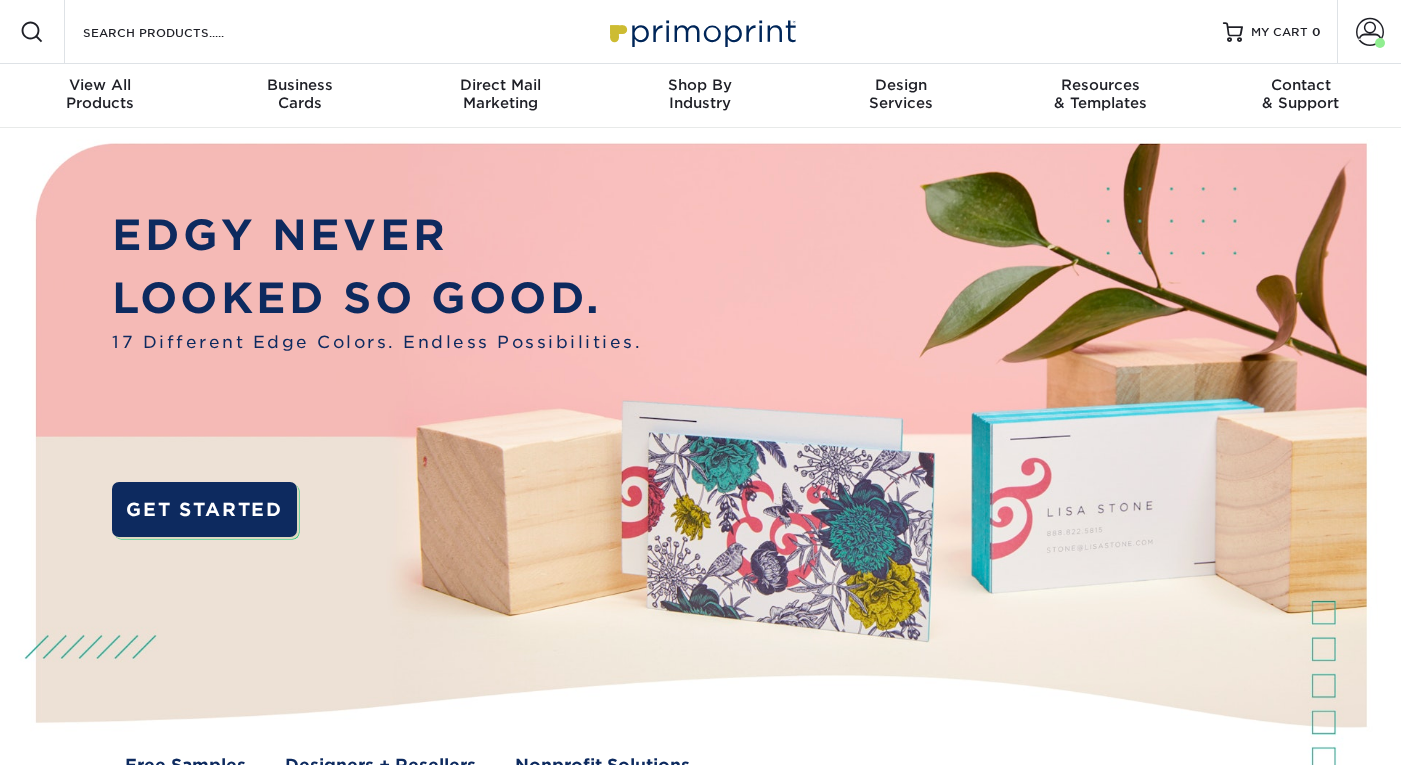 scroll, scrollTop: 0, scrollLeft: 0, axis: both 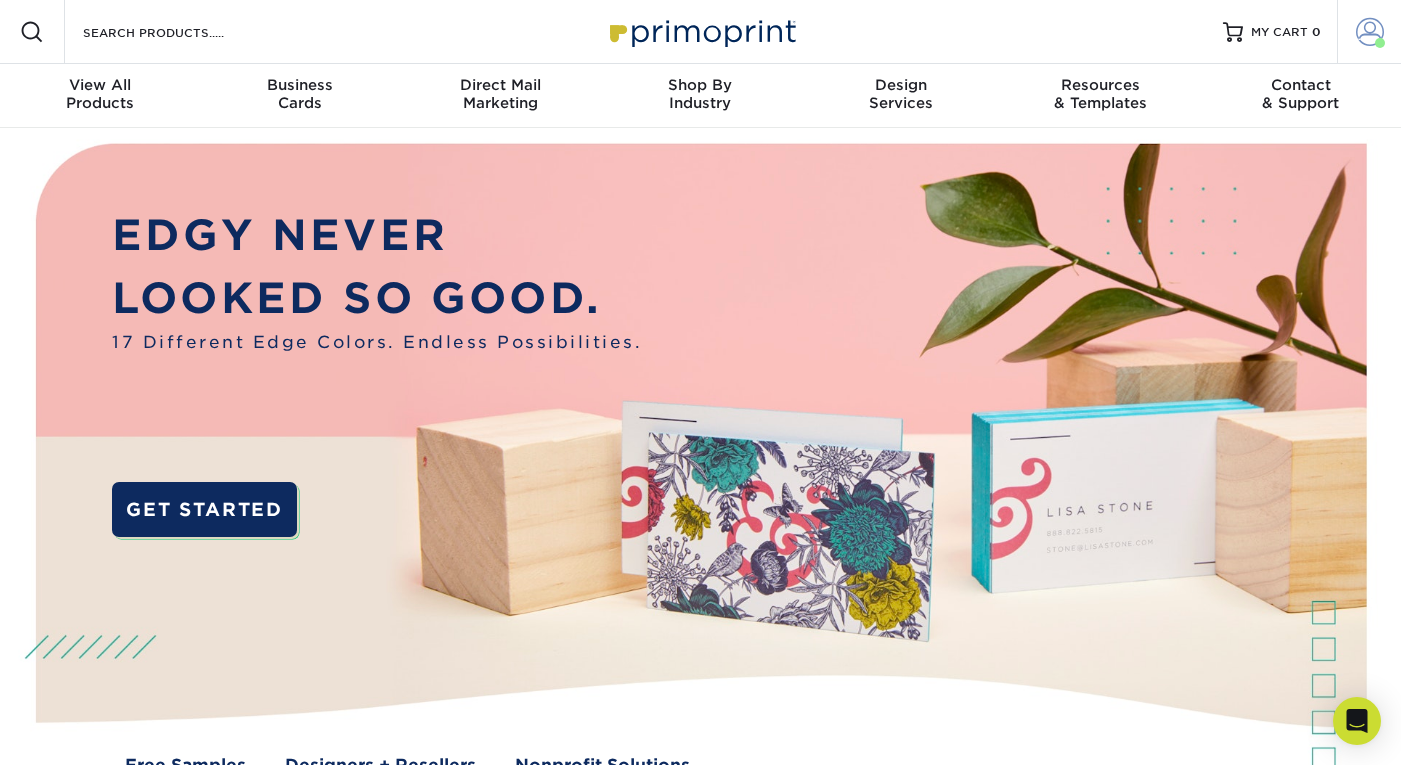 click at bounding box center (1370, 32) 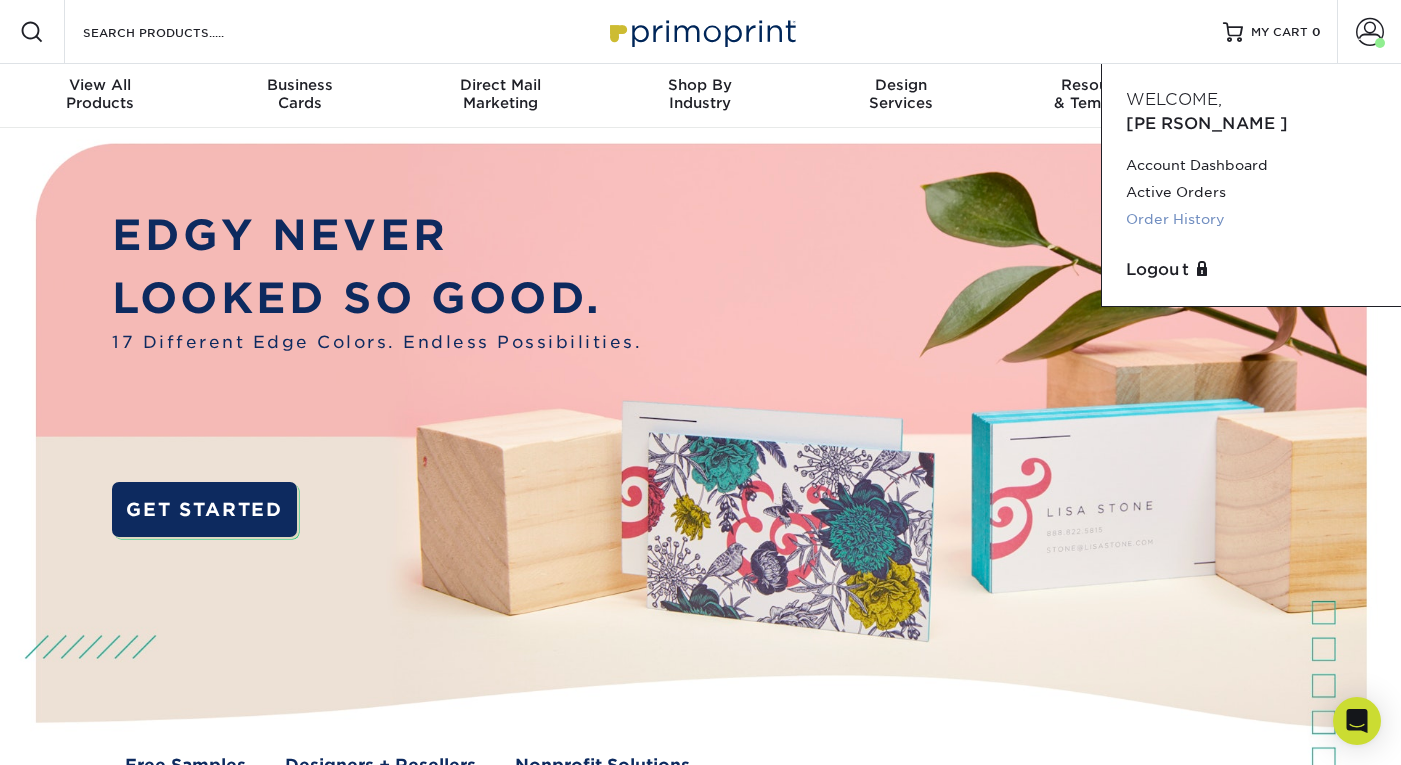 click on "Order History" at bounding box center [1251, 219] 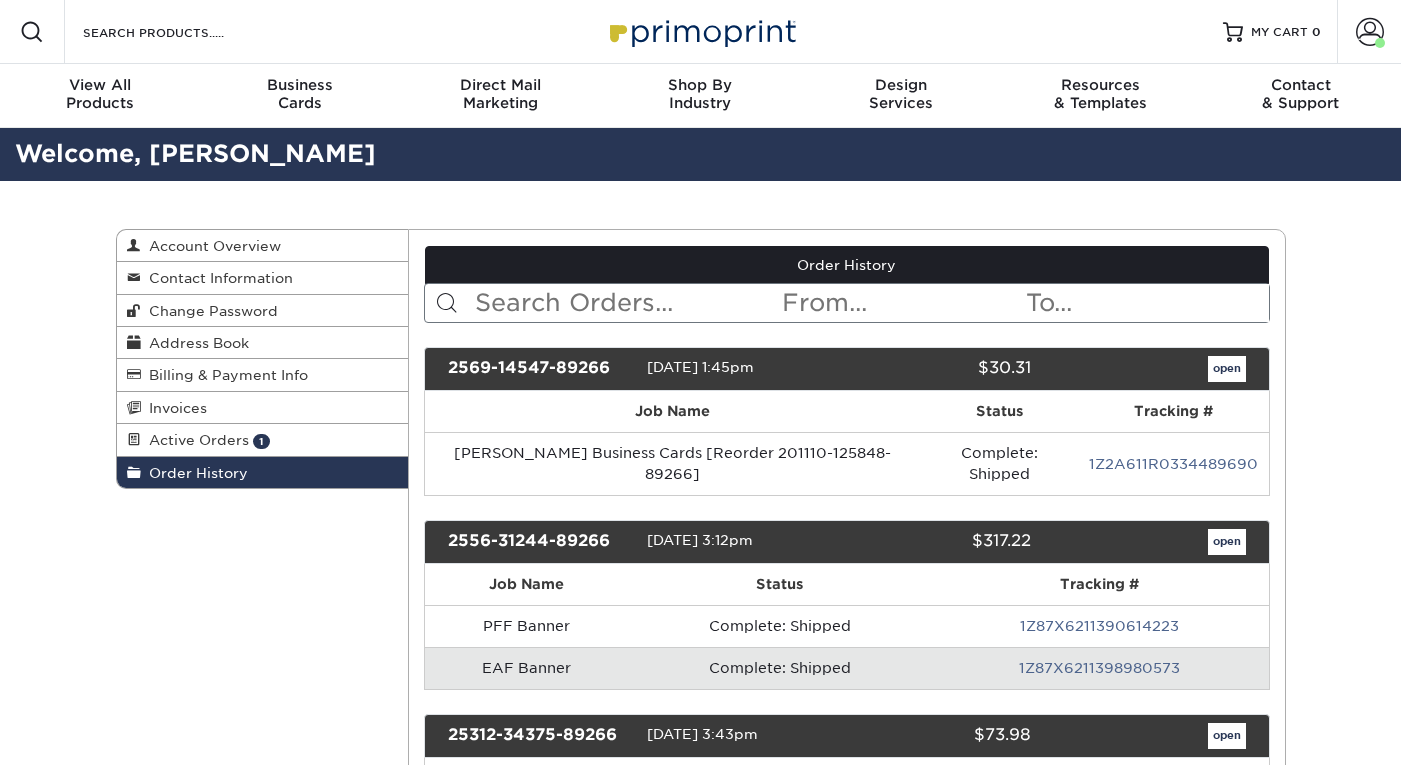 scroll, scrollTop: 0, scrollLeft: 0, axis: both 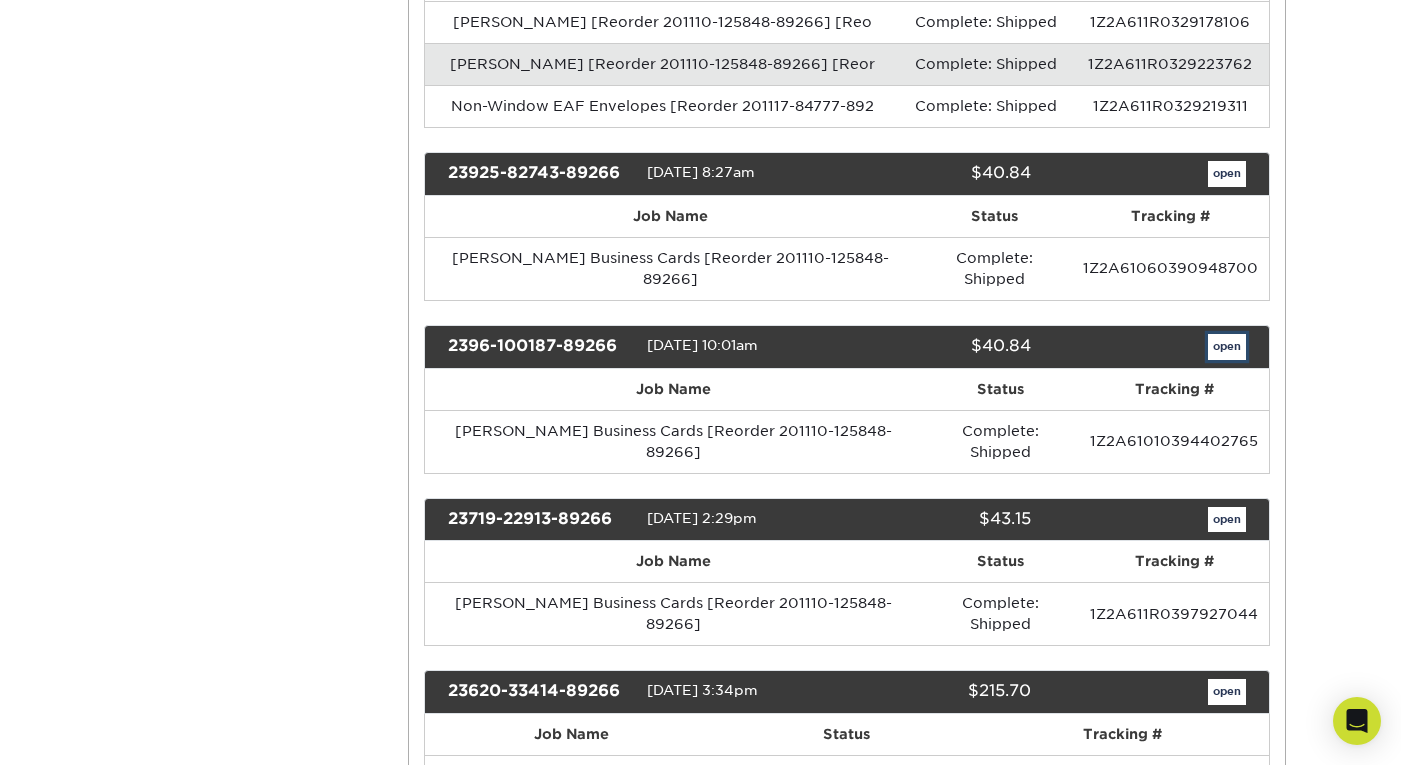 click on "open" at bounding box center (1227, 347) 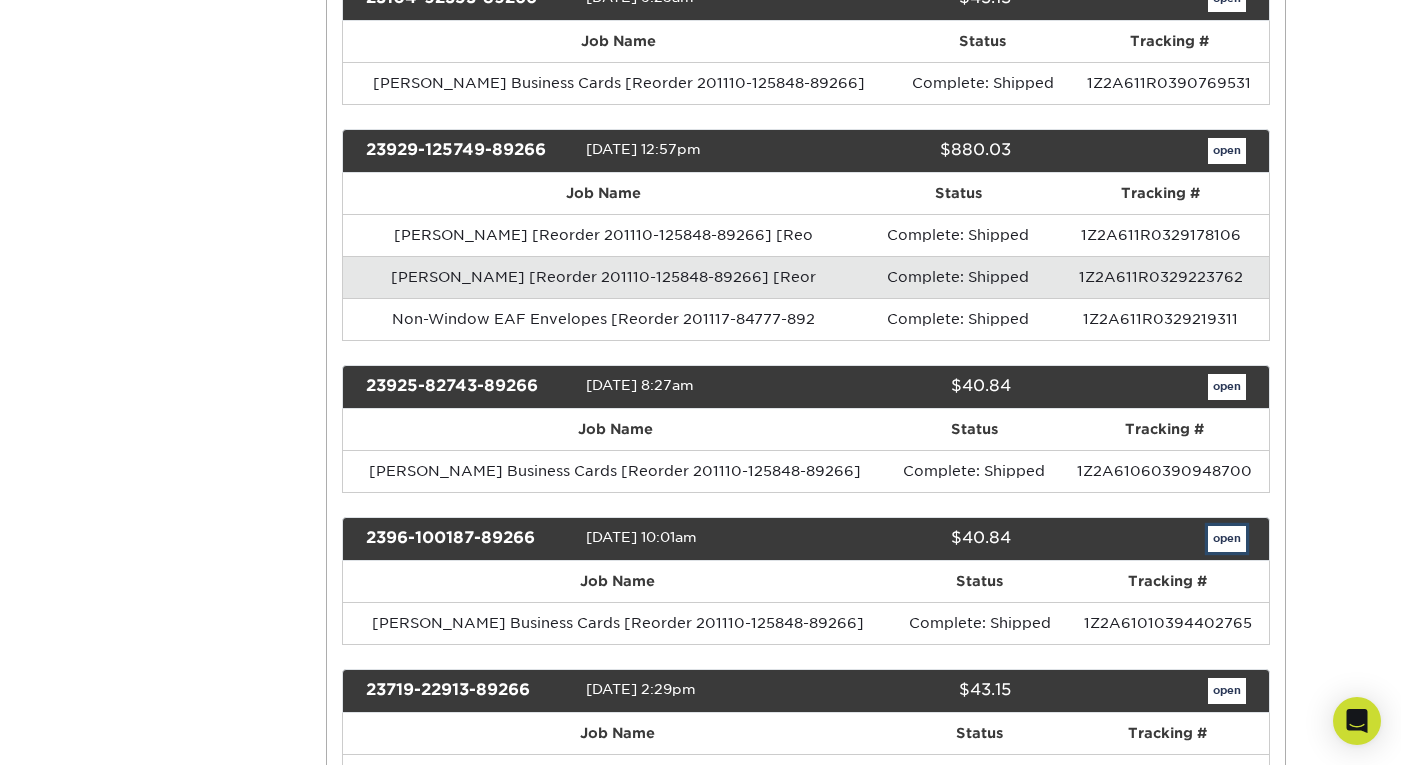 scroll, scrollTop: 0, scrollLeft: 0, axis: both 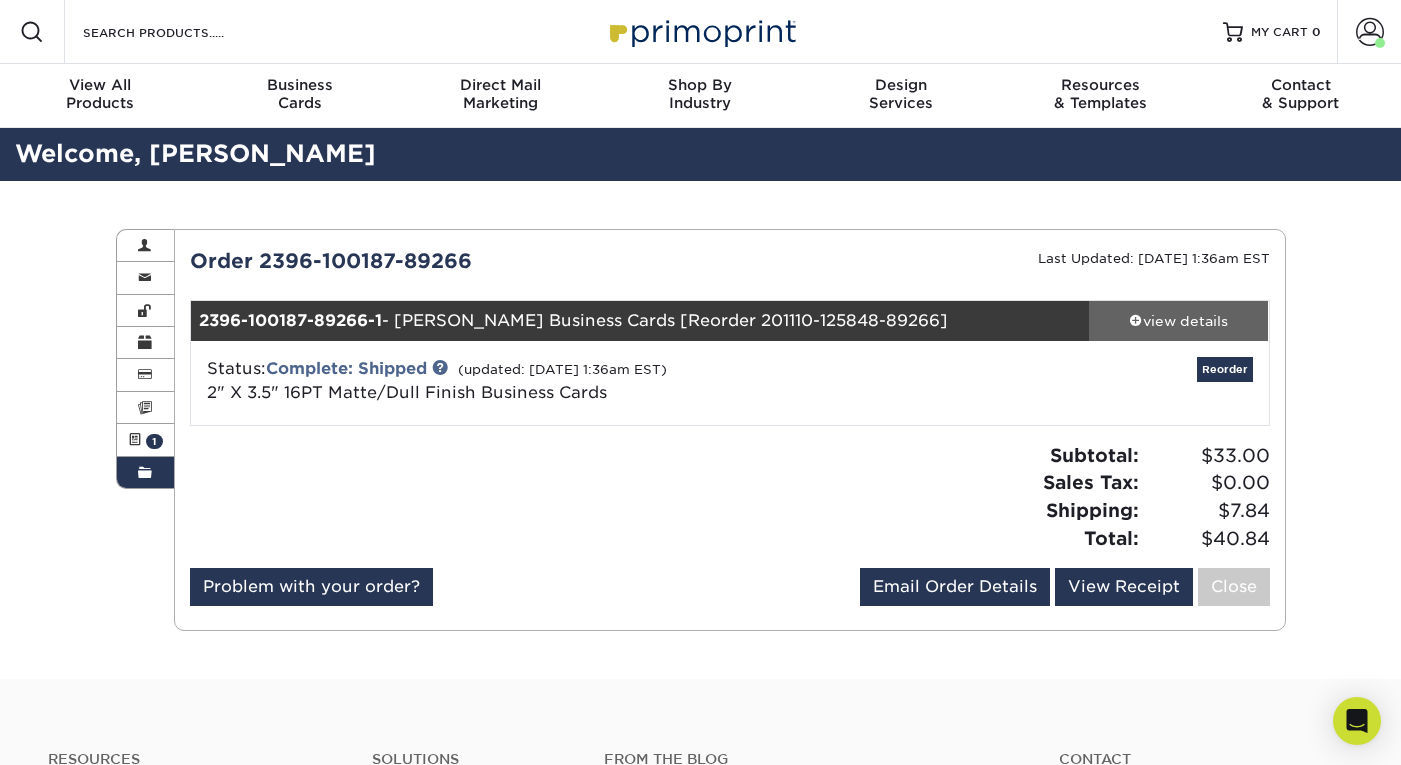 click on "view details" at bounding box center (1179, 321) 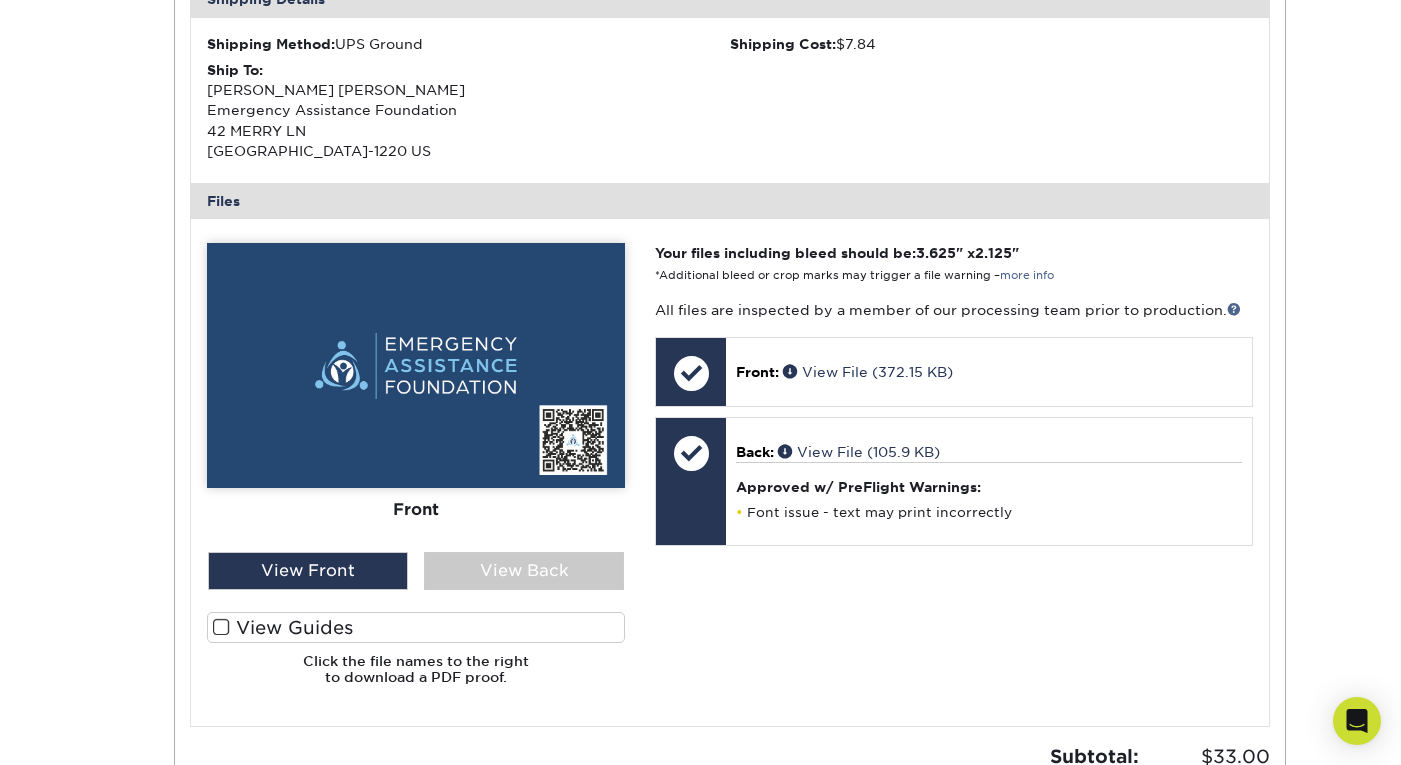 scroll, scrollTop: 667, scrollLeft: 0, axis: vertical 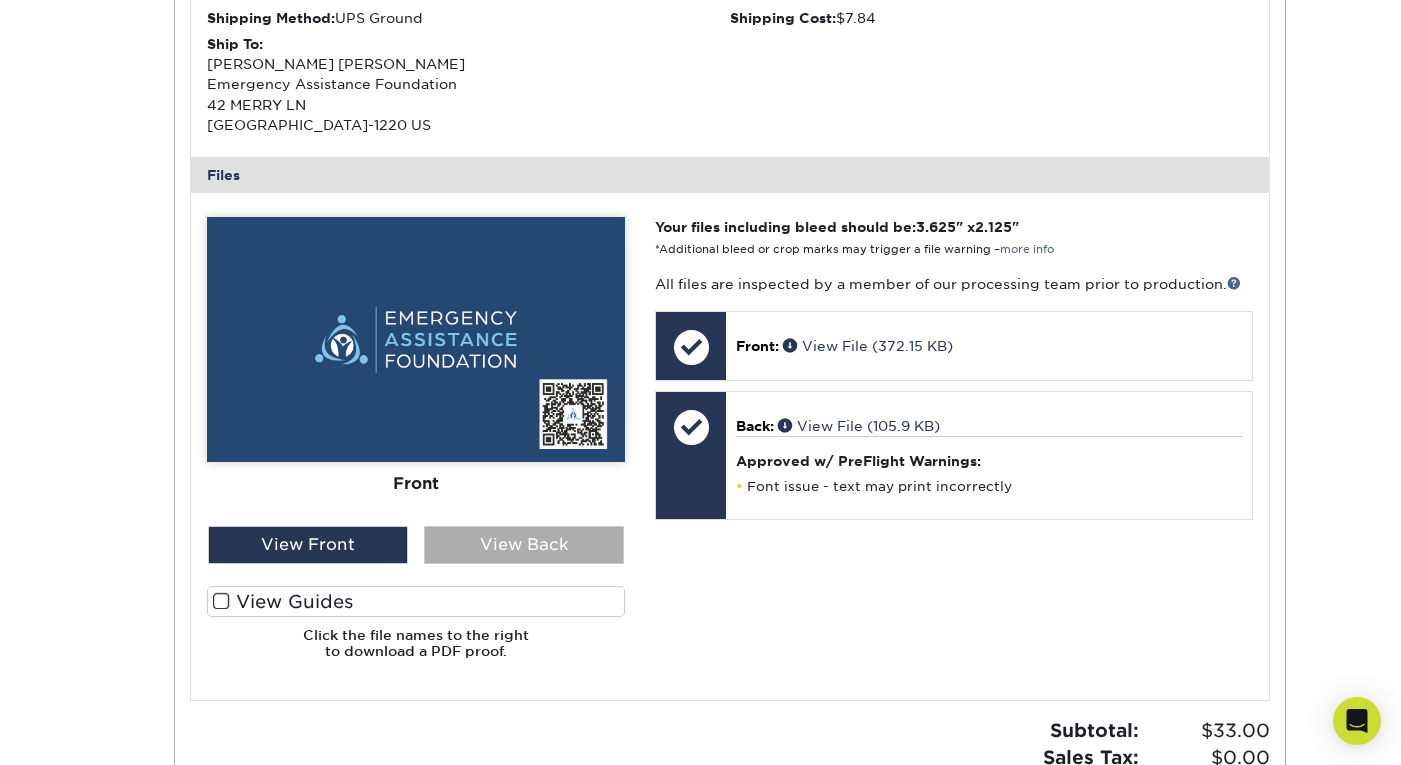 click on "View Back" at bounding box center [524, 545] 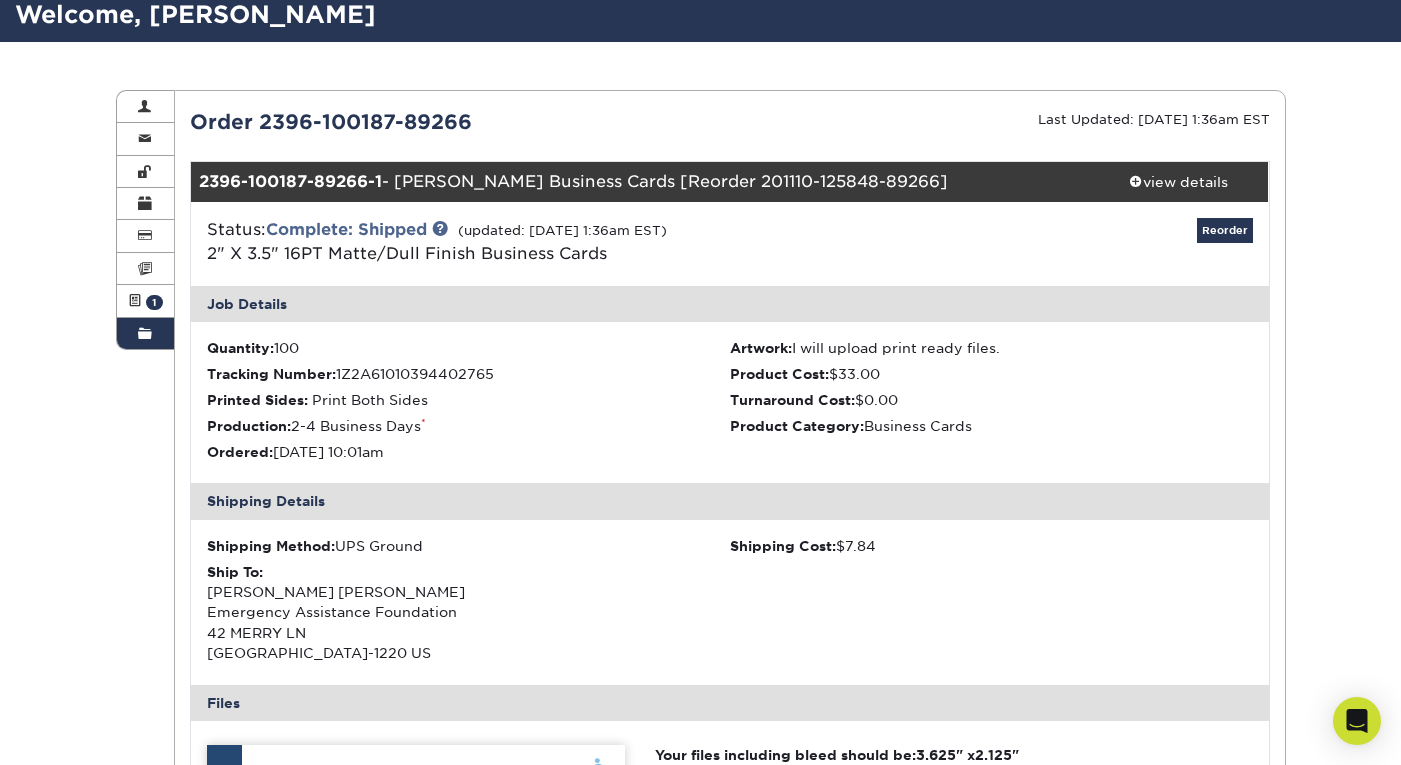 scroll, scrollTop: 0, scrollLeft: 0, axis: both 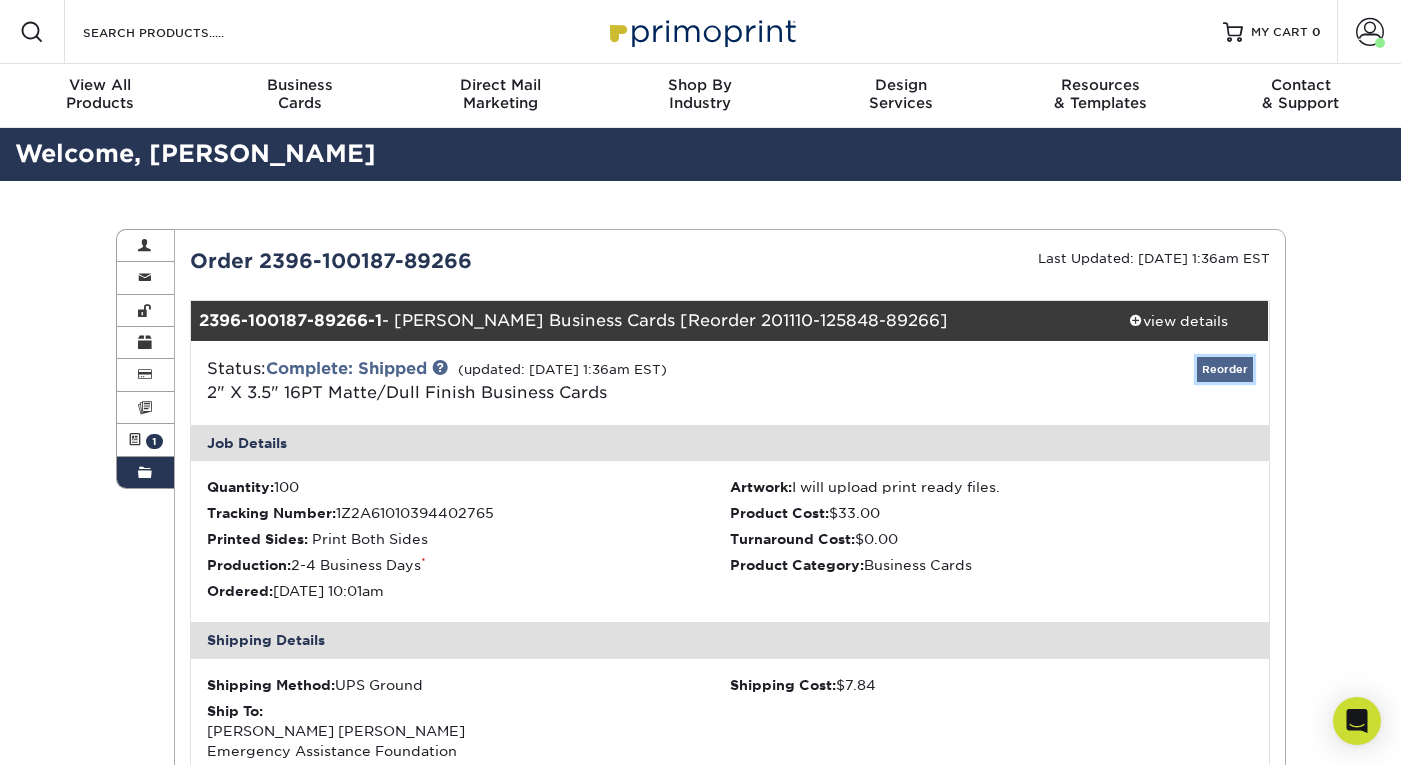 click on "Reorder" at bounding box center (1225, 369) 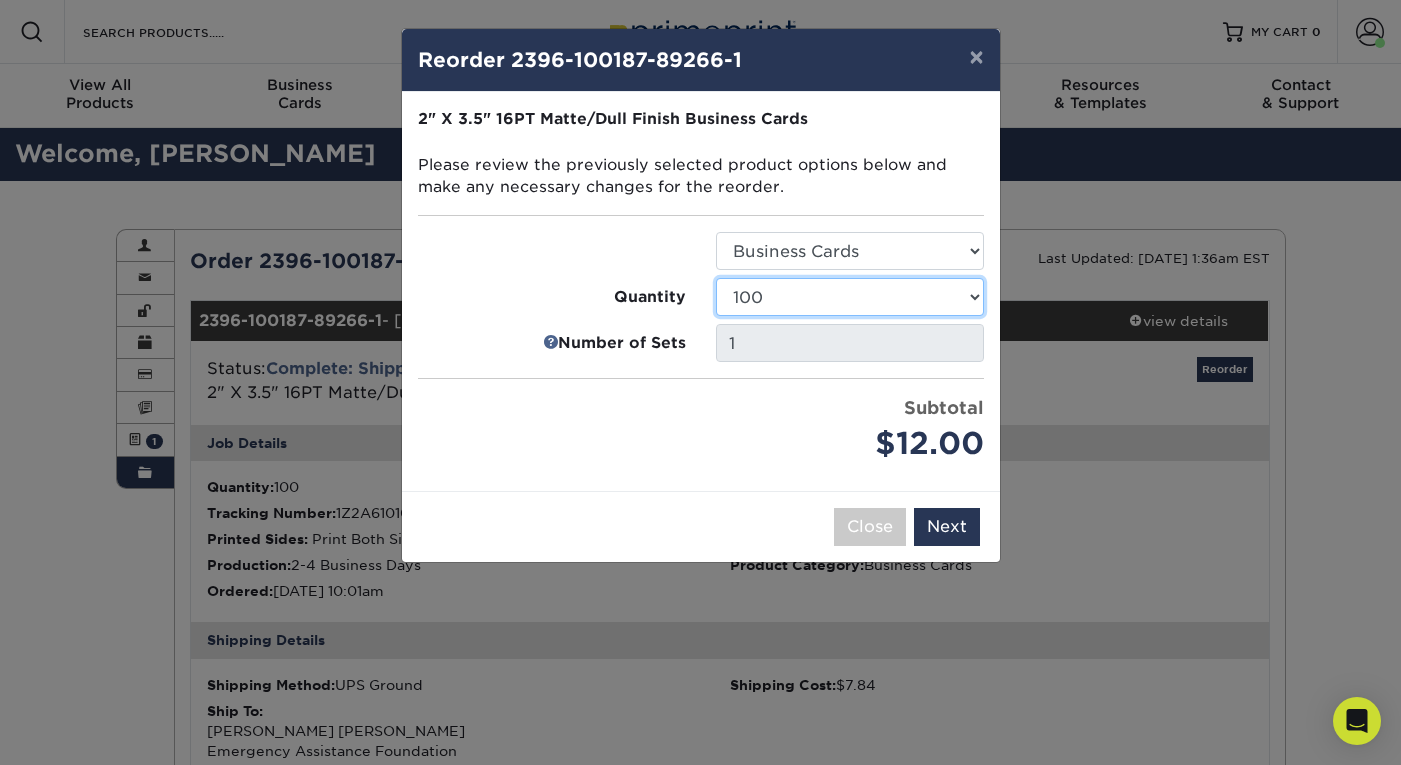 click on "100 250 500 1000 2500 5000 7500 10000 15000 20000 25000 30000 35000 40000 45000 50000 55000 60000 65000 70000 75000 80000 85000 90000 95000 100000" at bounding box center [850, 297] 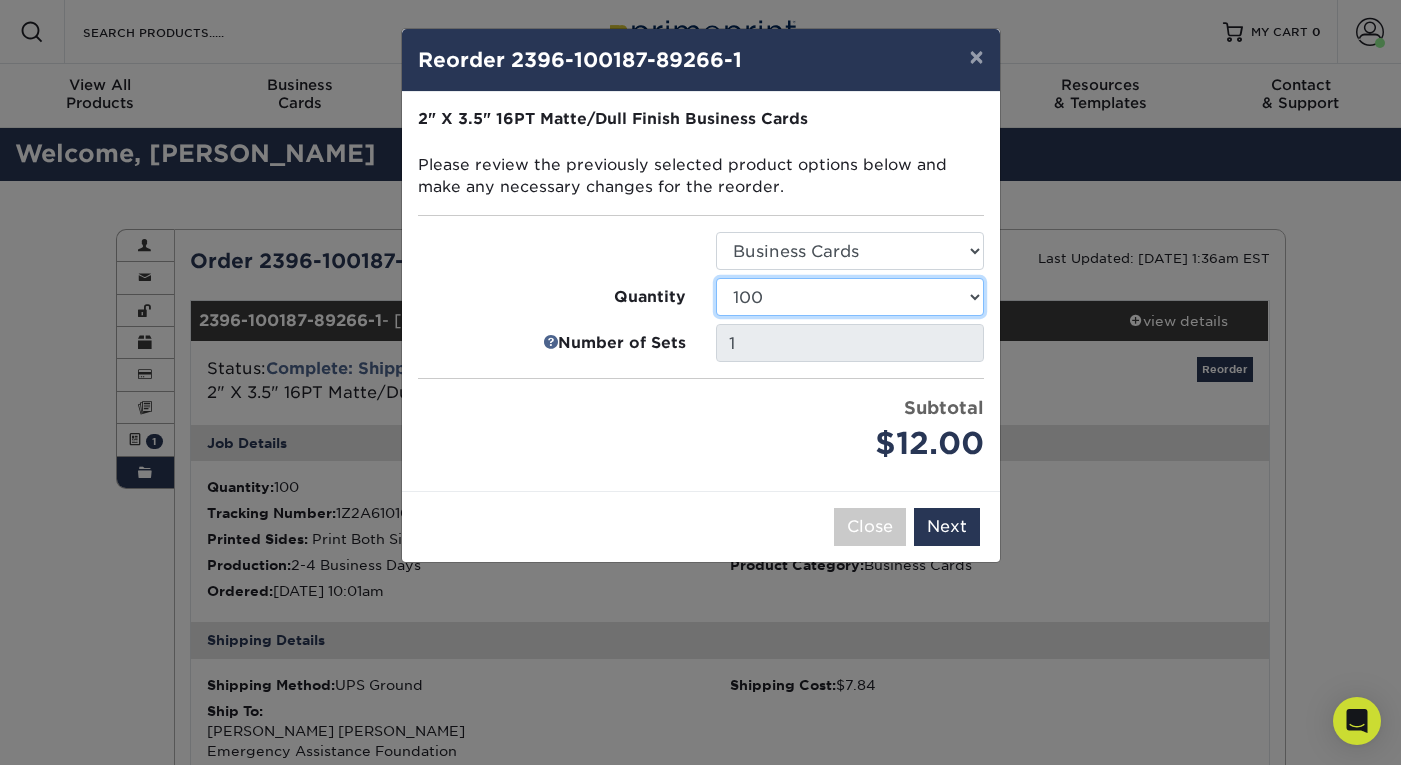 click on "100 250 500 1000 2500 5000 7500 10000 15000 20000 25000 30000 35000 40000 45000 50000 55000 60000 65000 70000 75000 80000 85000 90000 95000 100000" at bounding box center [850, 297] 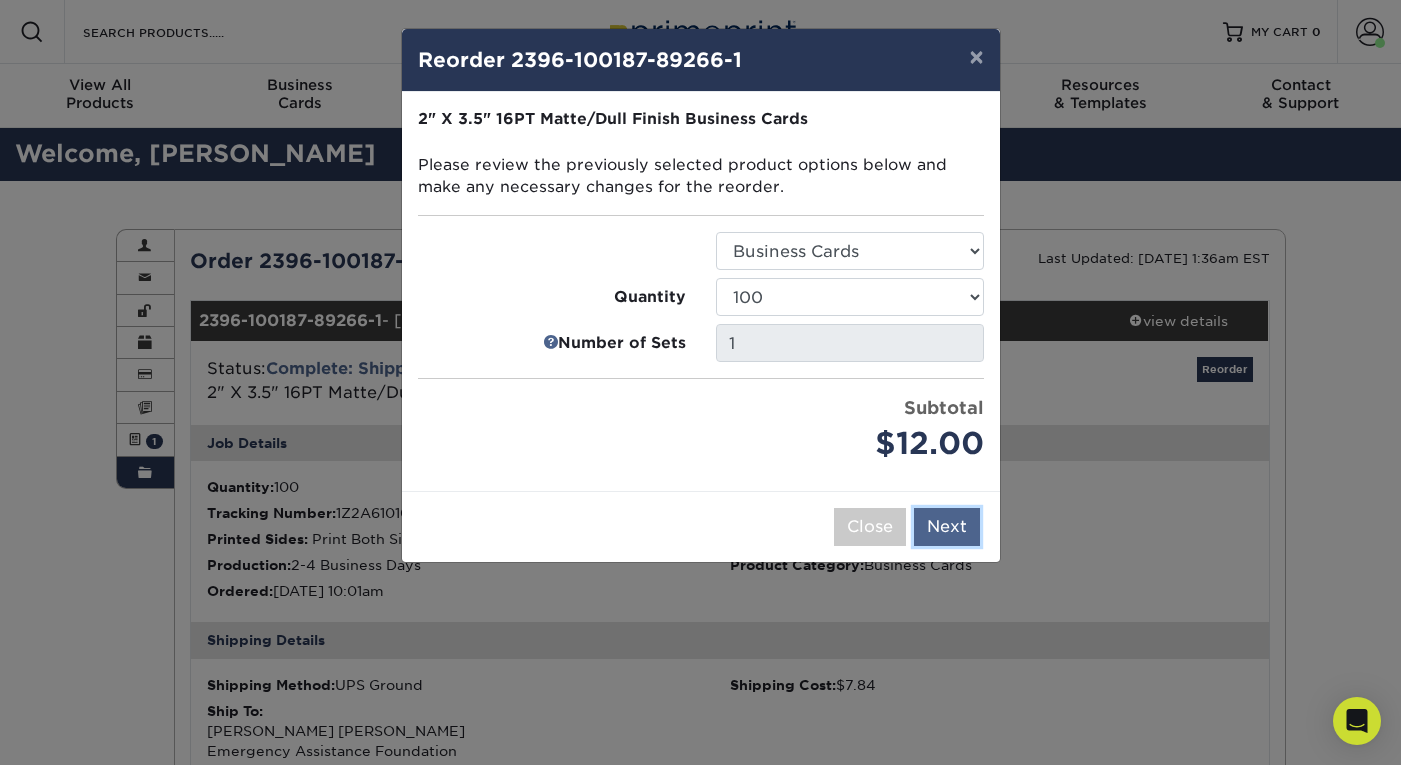 click on "Next" at bounding box center (947, 527) 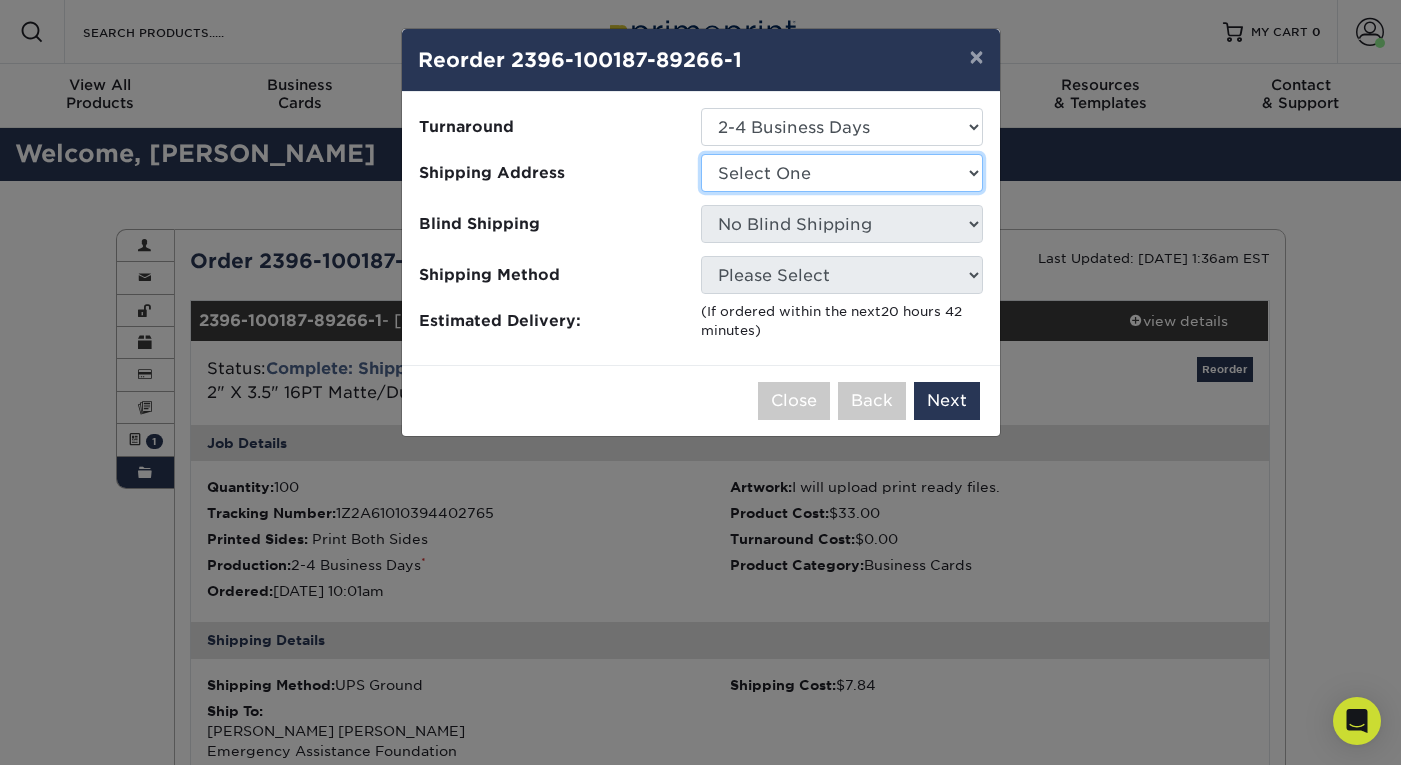 click on "Select One
Christy Hotel
Christy LeLait
Cindy
EAF Office
Emily Barin
Greg
Hannah
Henry
Jen Limon
Lawrence Lori (New) Lori Rogers Lydia" at bounding box center [842, 173] 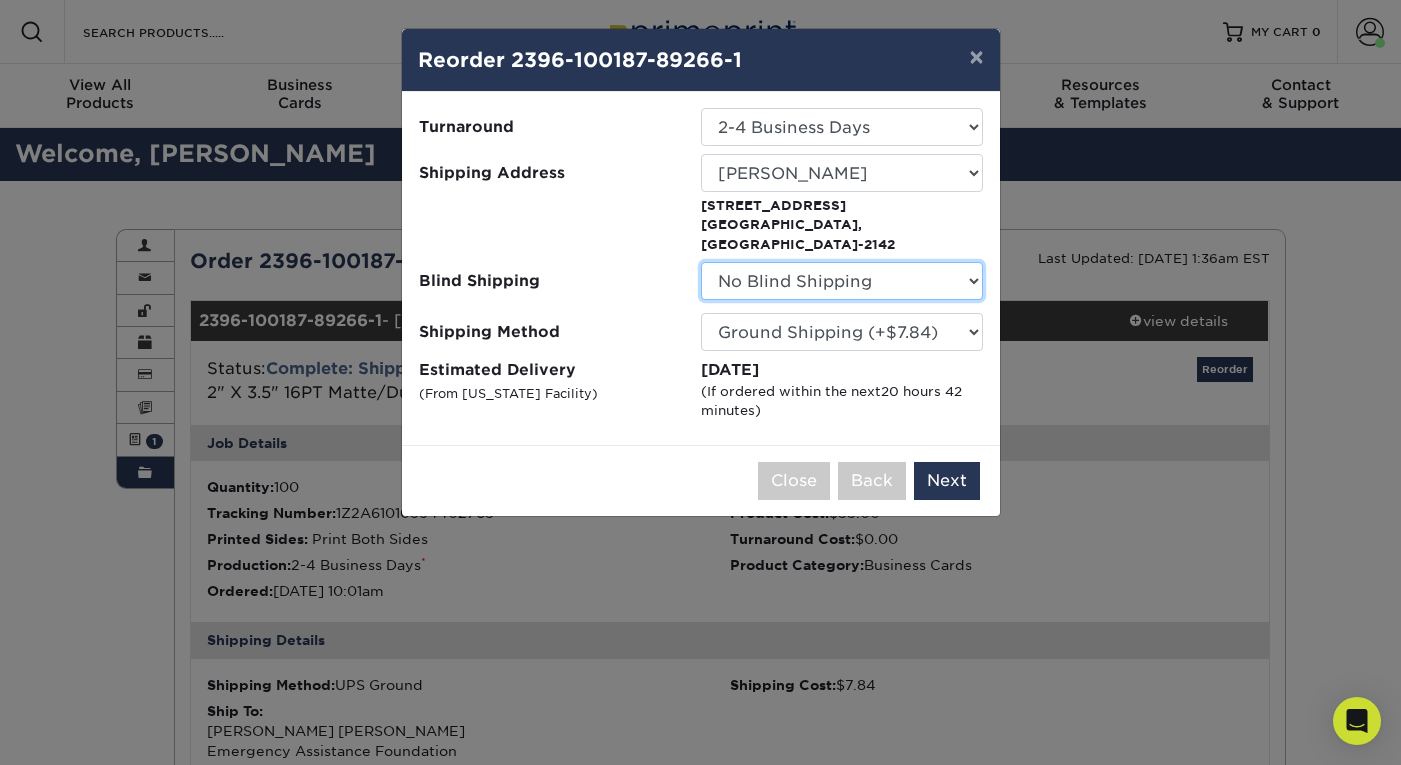 click on "No Blind Shipping
Christy Hotel
Christy LeLait
Cindy
EAF Office
Emily Barin
Greg
Hannah
Henry
Jen Limon
Lawrence Lori (New) Lori Rogers" at bounding box center (842, 281) 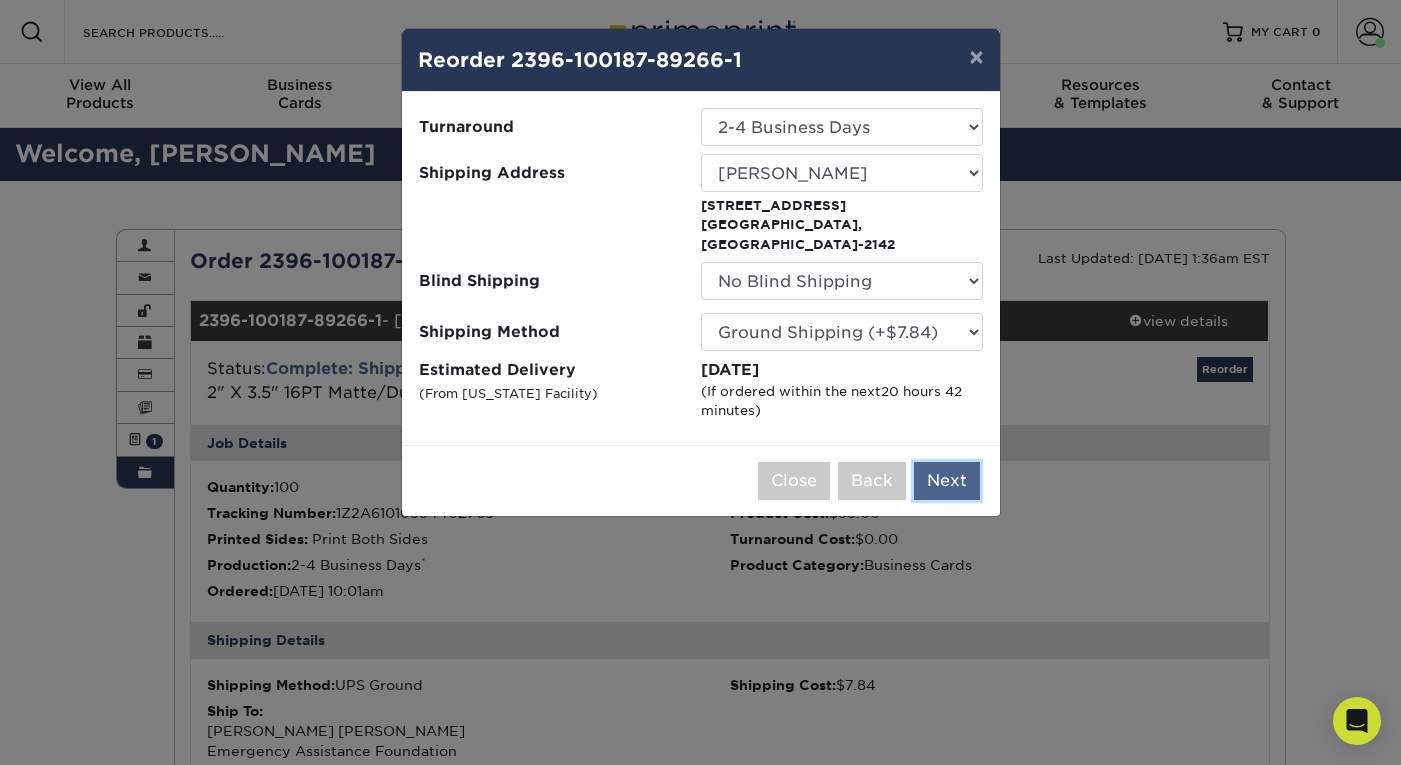 click on "Next" at bounding box center (947, 481) 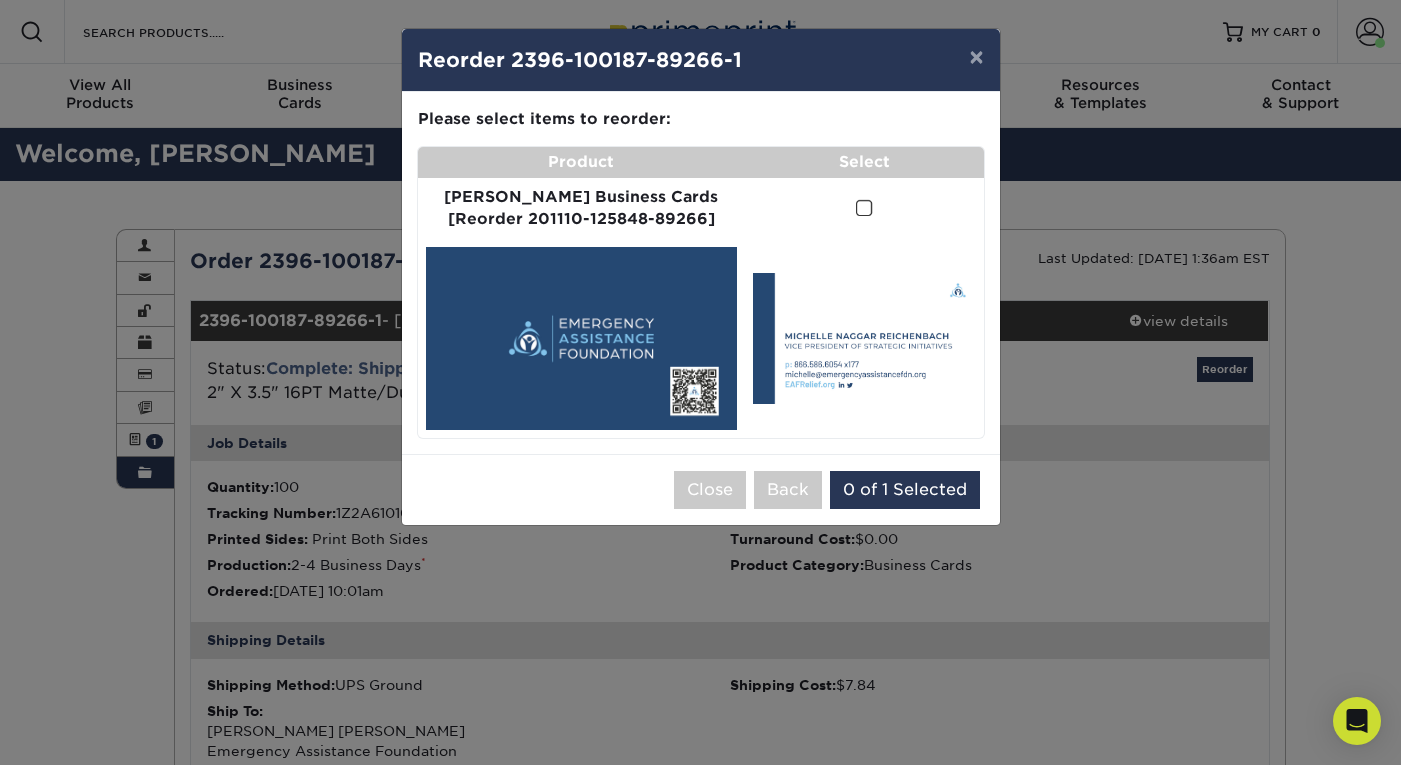 click at bounding box center (864, 208) 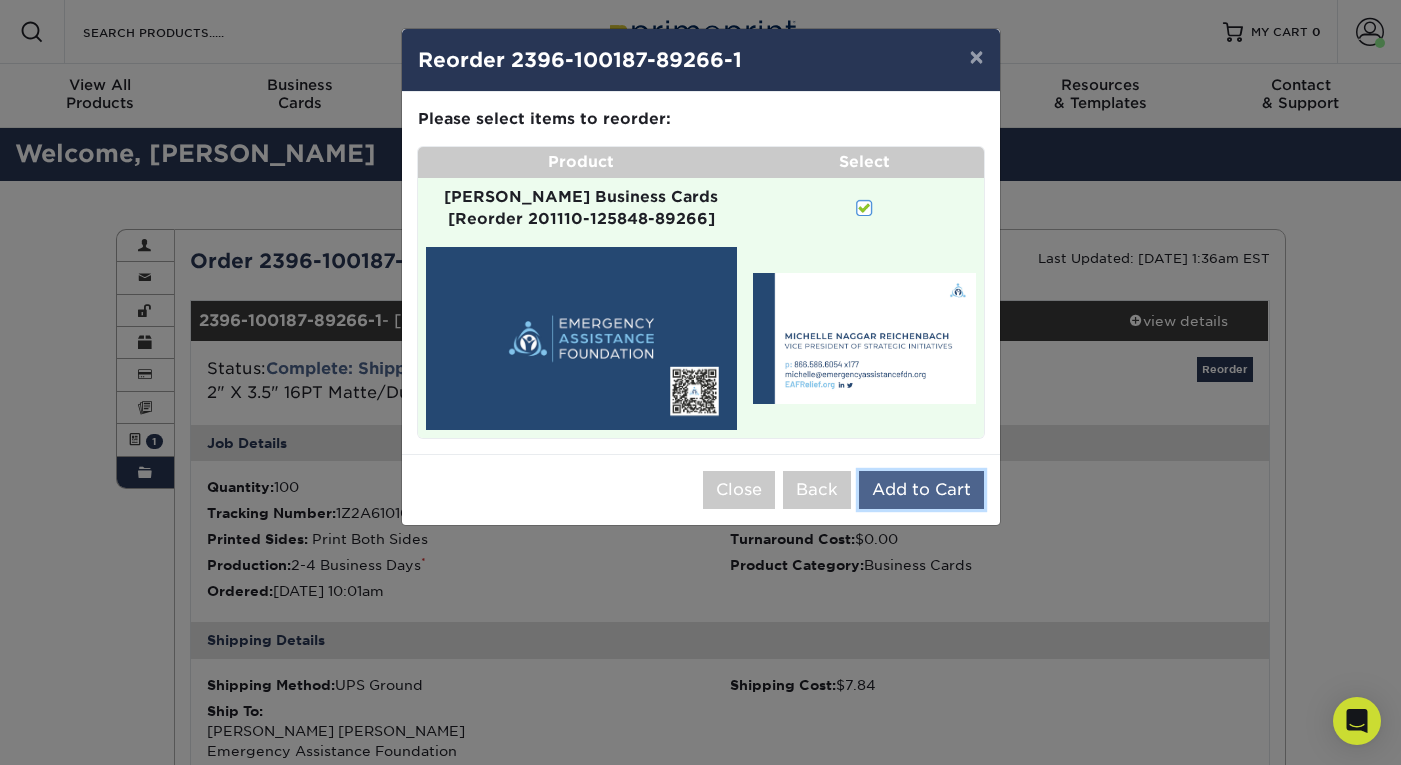 click on "Add to Cart" at bounding box center (921, 490) 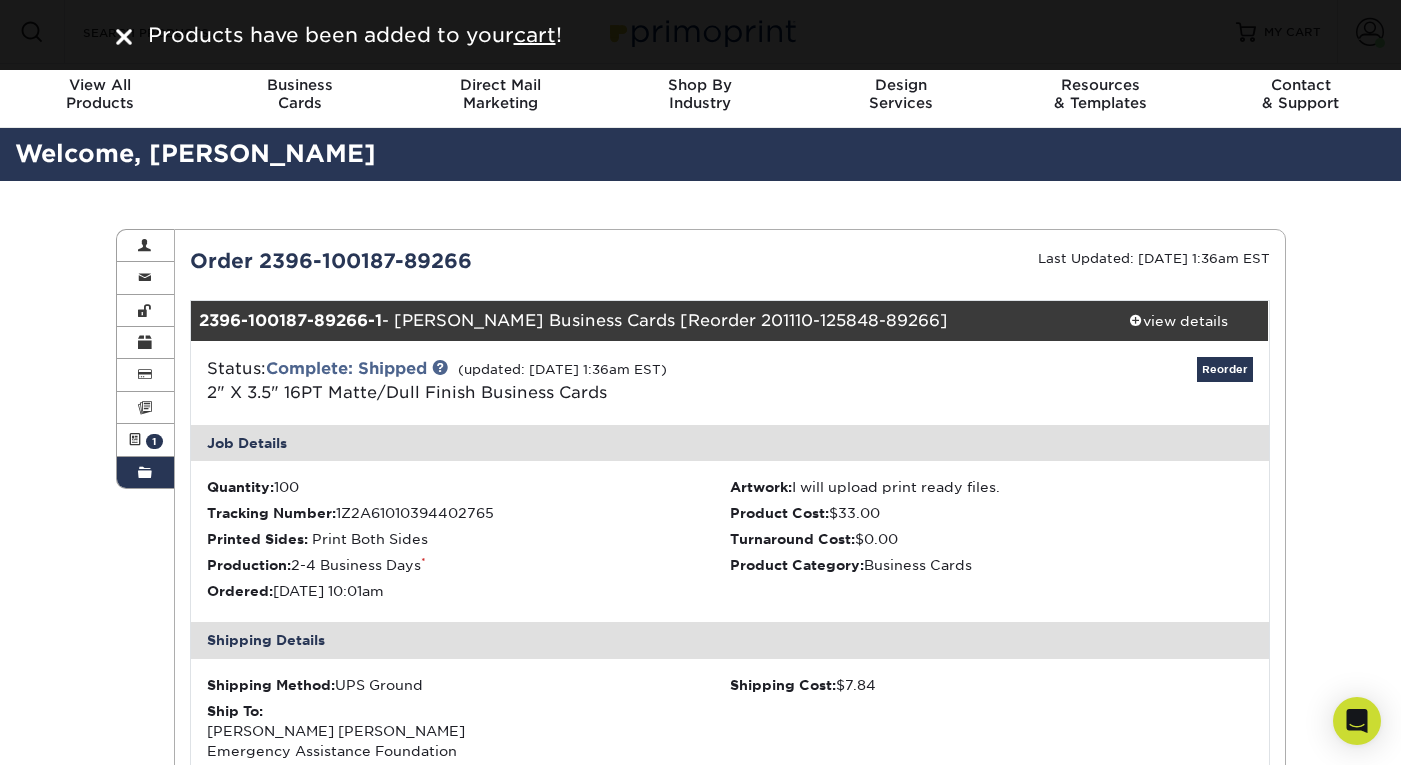 click on "Order History
Account Overview
Contact Information
Change Password
Address Book
Billing & Payment Info
1" at bounding box center (700, 901) 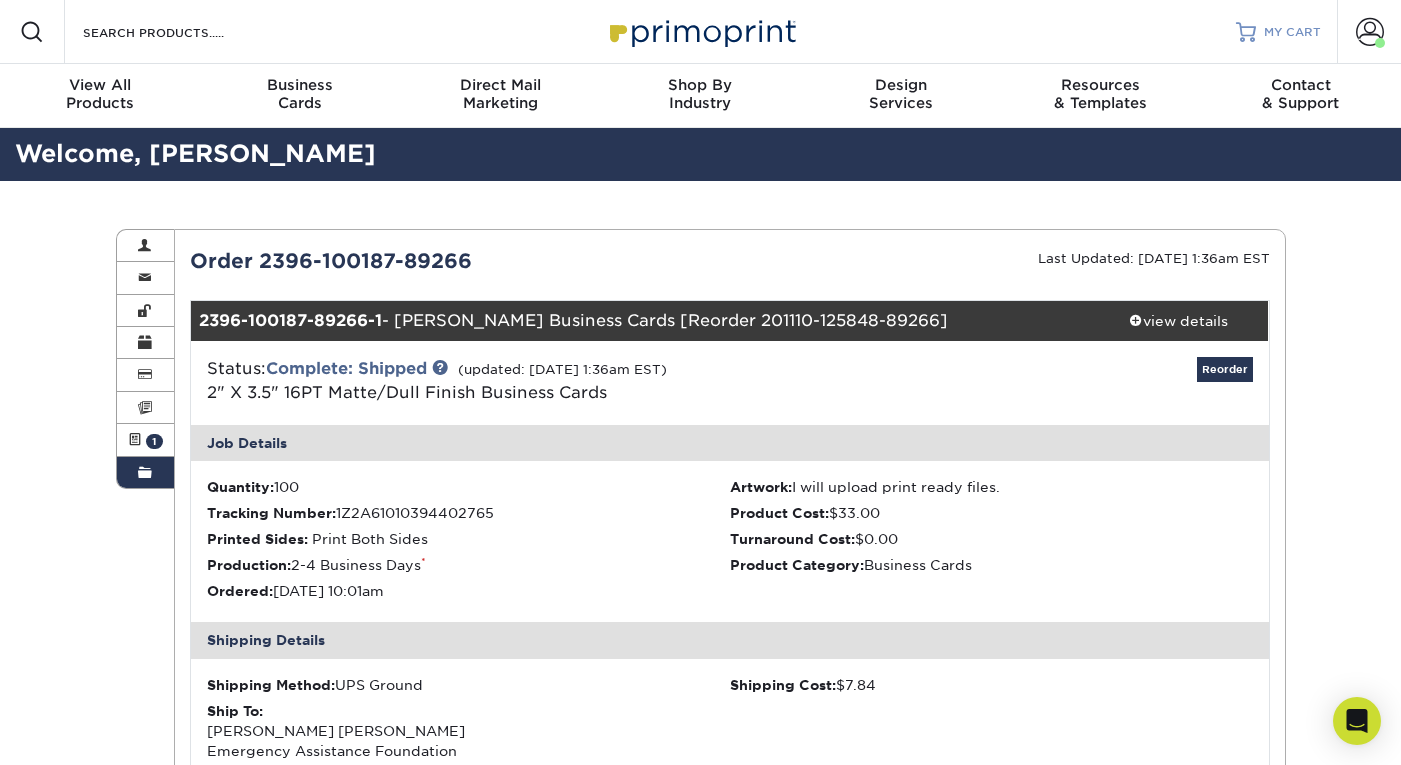click on "MY CART" at bounding box center [1292, 32] 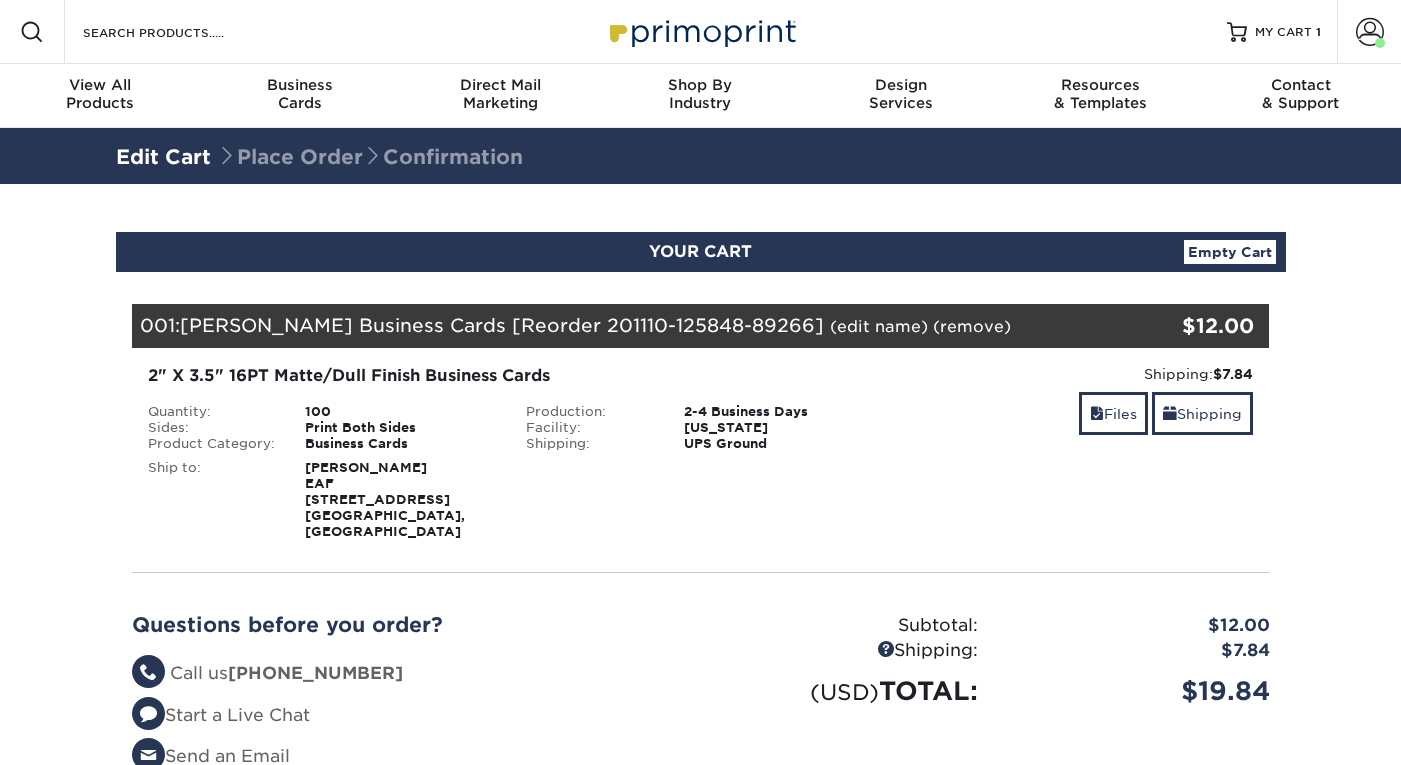 scroll, scrollTop: 0, scrollLeft: 0, axis: both 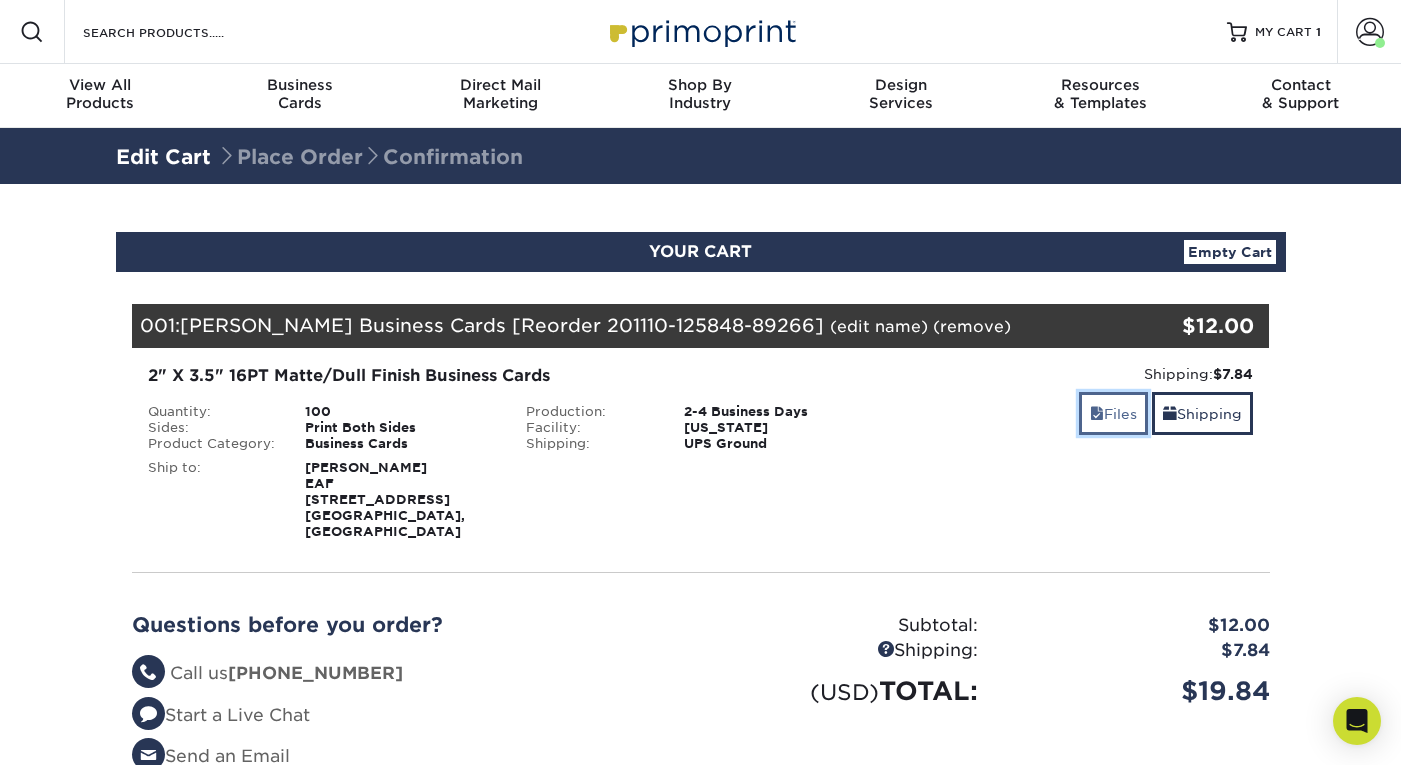 click on "Files" at bounding box center (1113, 413) 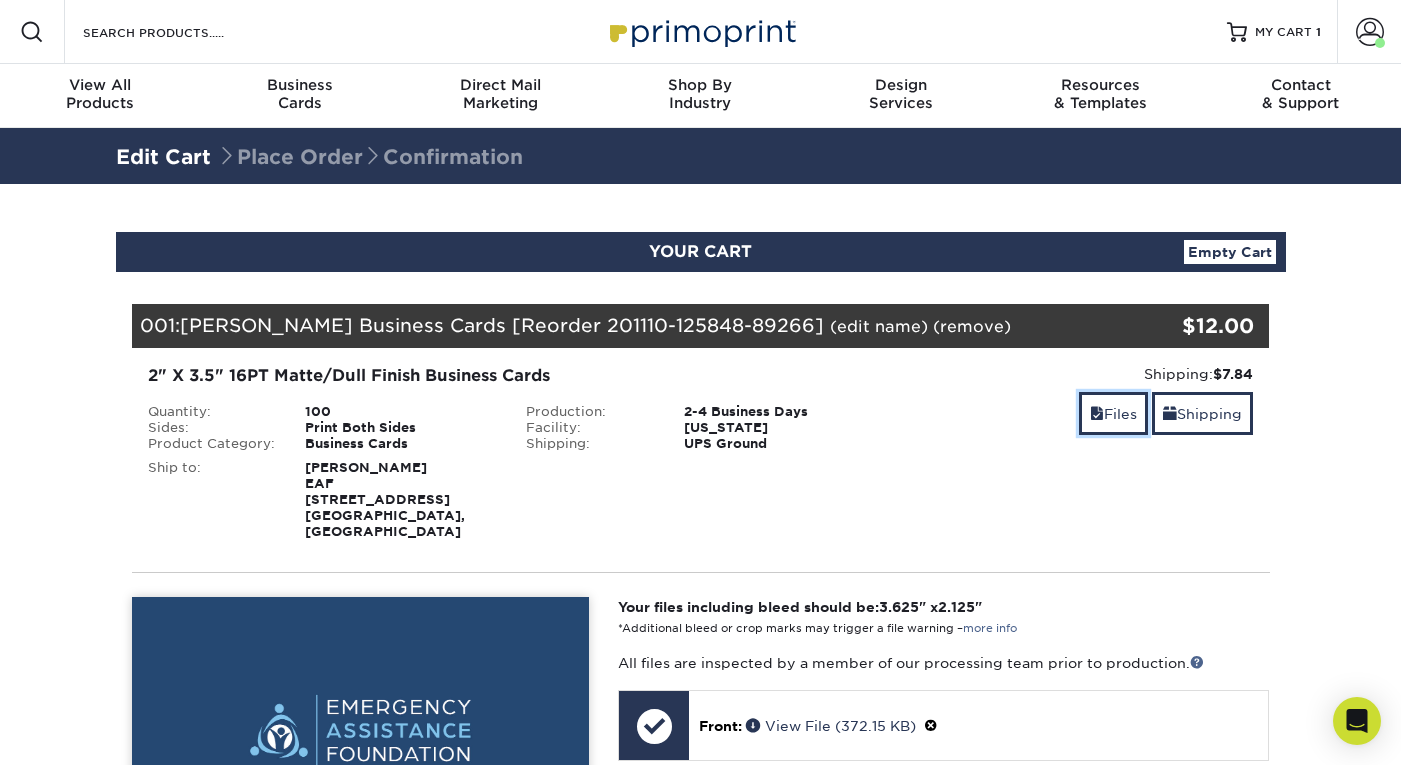 scroll, scrollTop: 249, scrollLeft: 0, axis: vertical 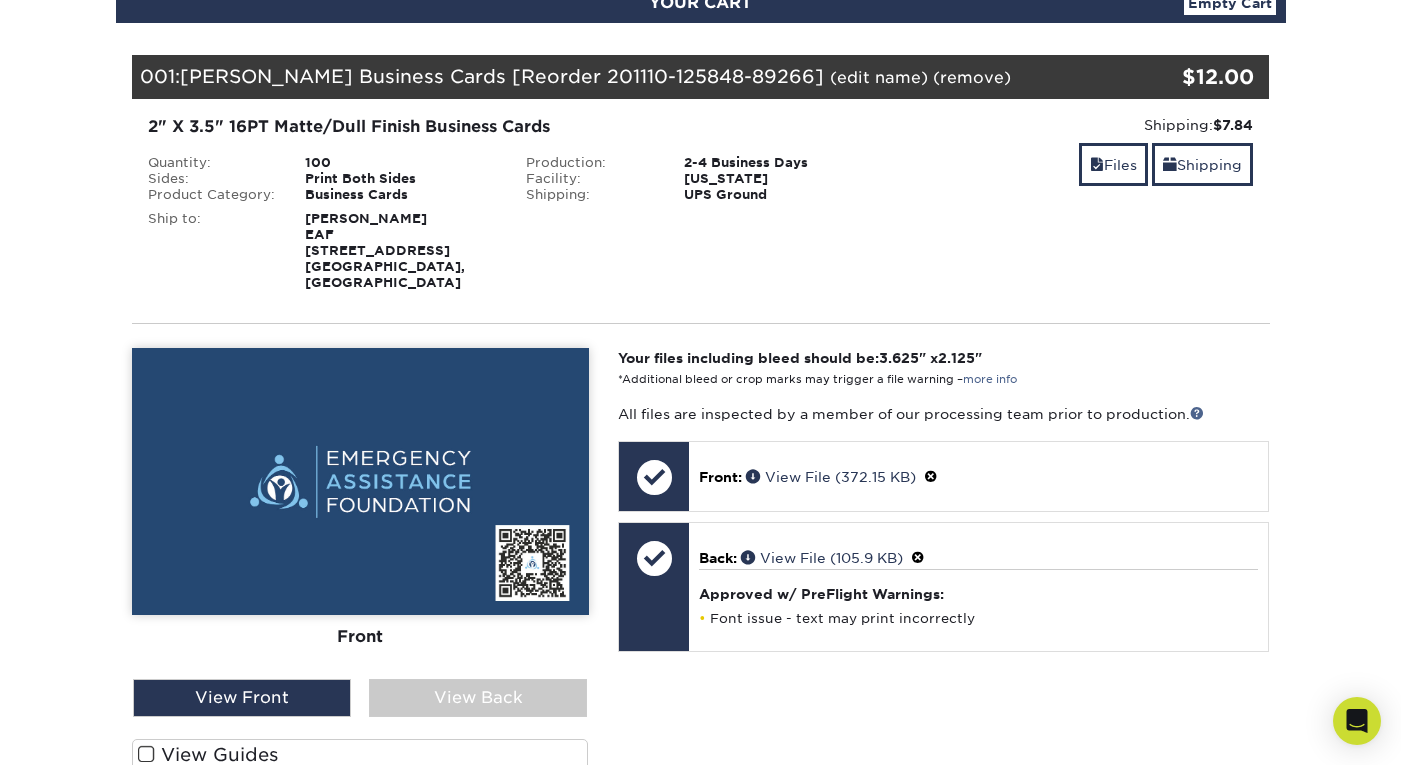click at bounding box center [360, 481] 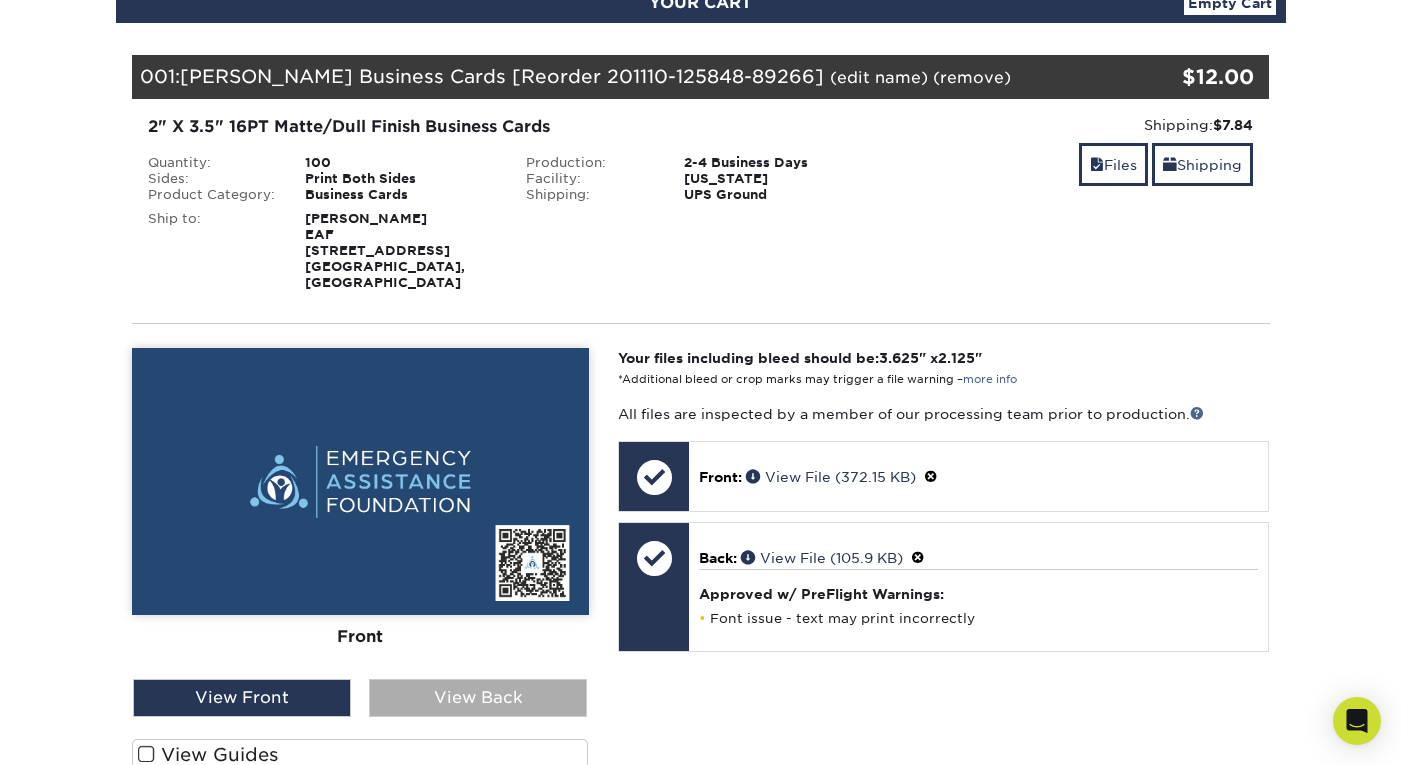 click on "View Back" at bounding box center [478, 698] 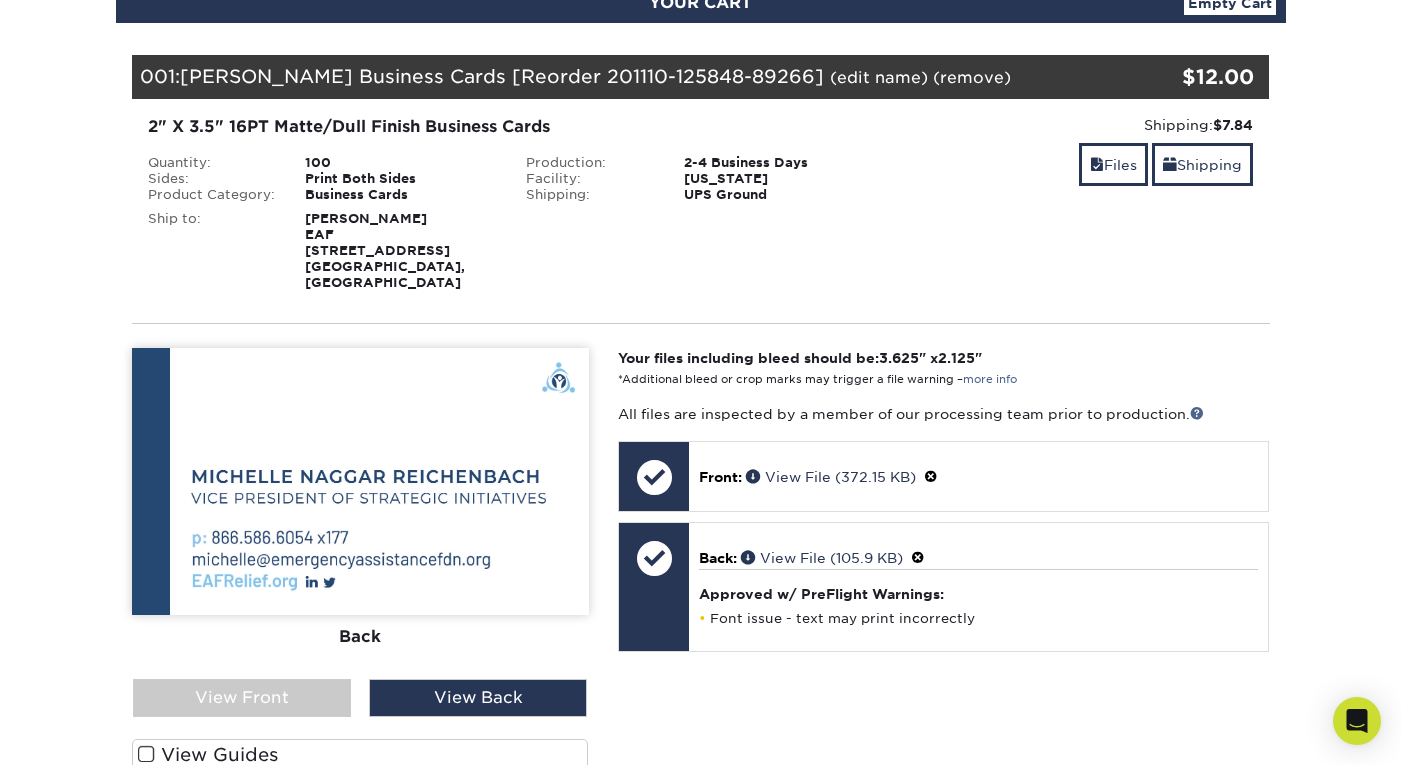 click at bounding box center (360, 481) 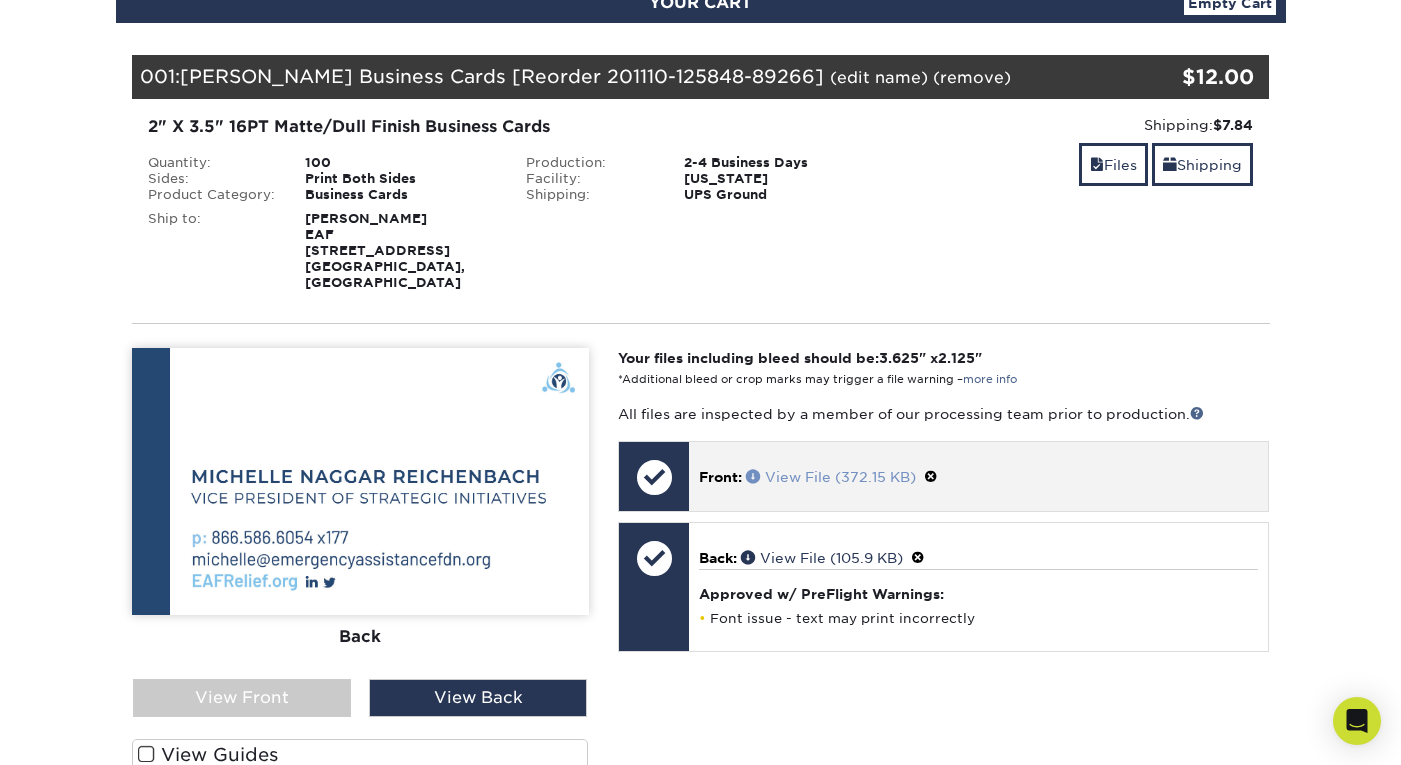 click on "View File (372.15 KB)" at bounding box center (831, 477) 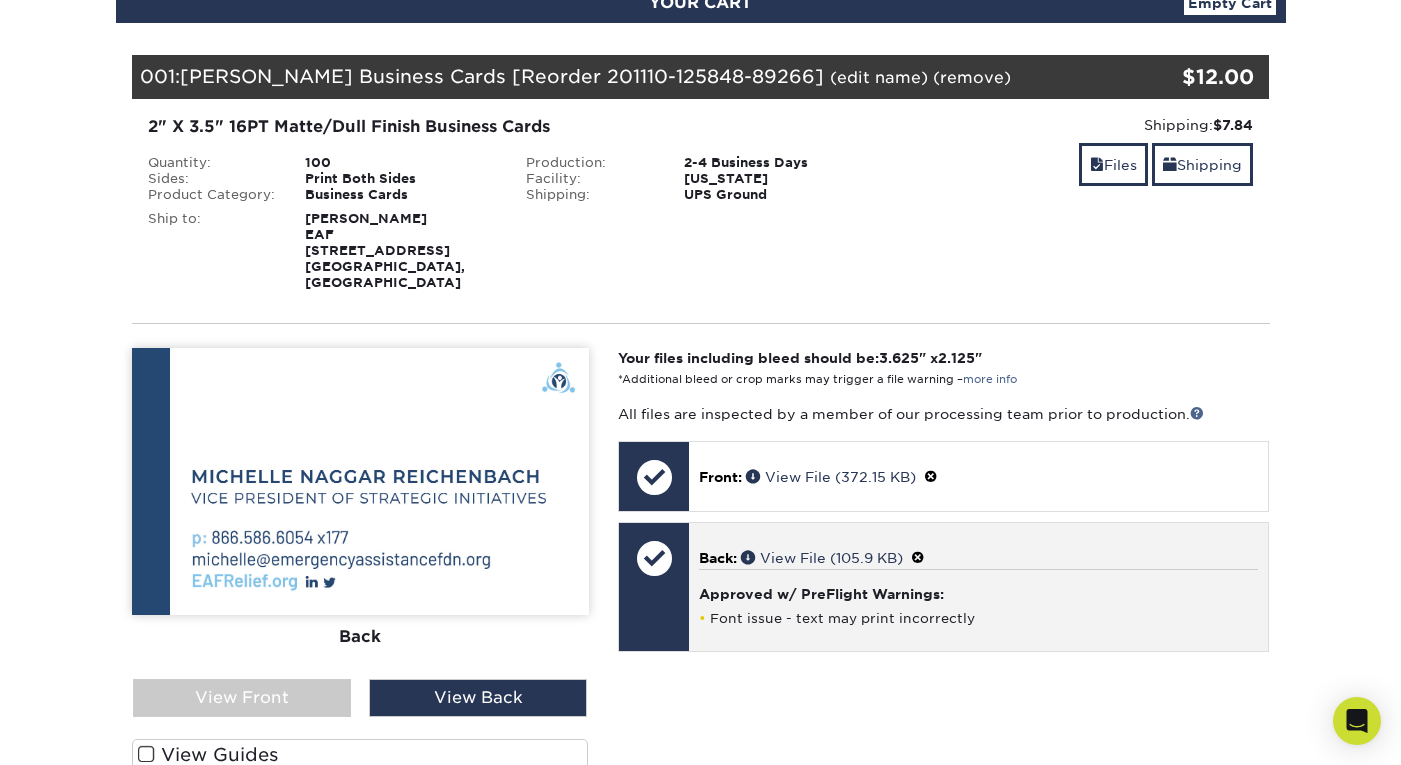 click on "Back:    View File (105.9 KB)
Approved w/ PreFlight Warnings: Font issue - text may print incorrectly" at bounding box center [978, 587] 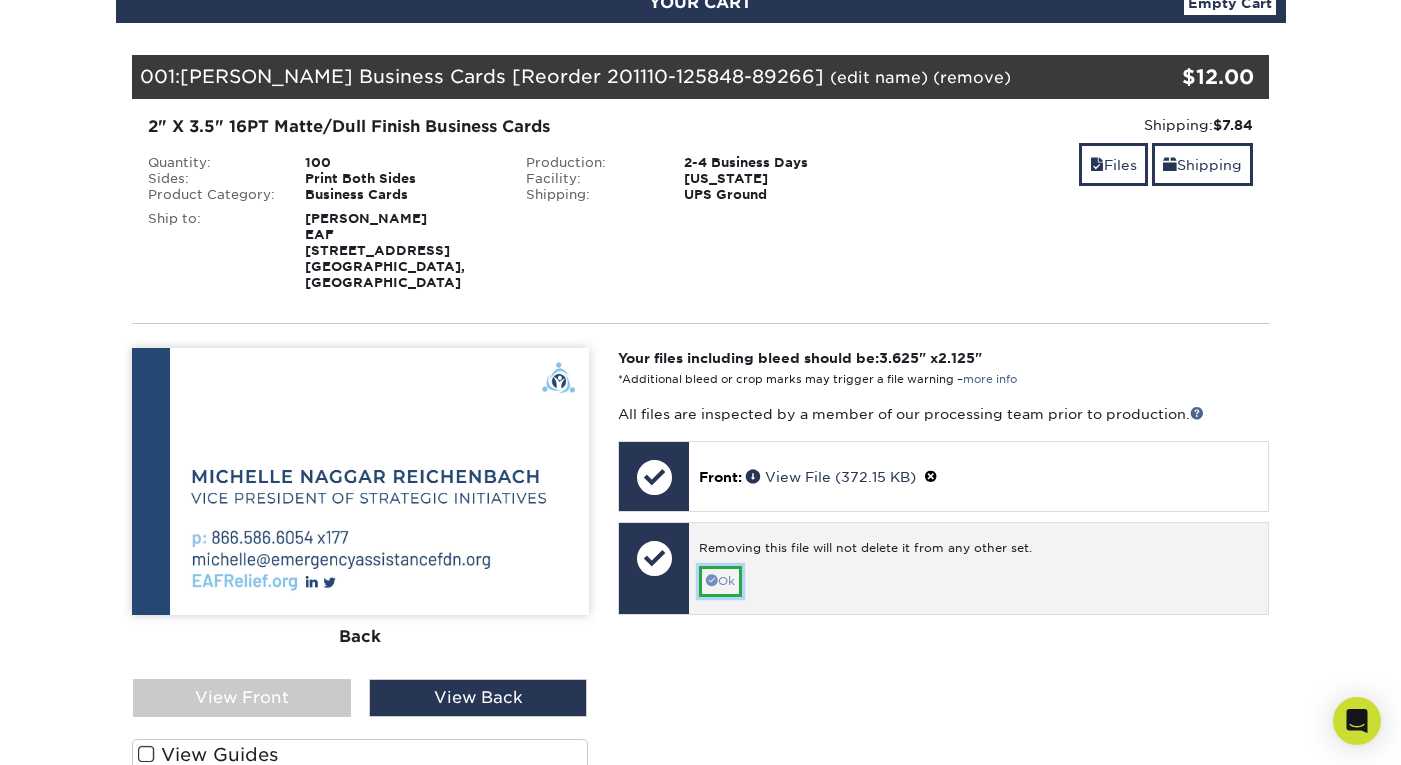 click on "Ok" at bounding box center [720, 581] 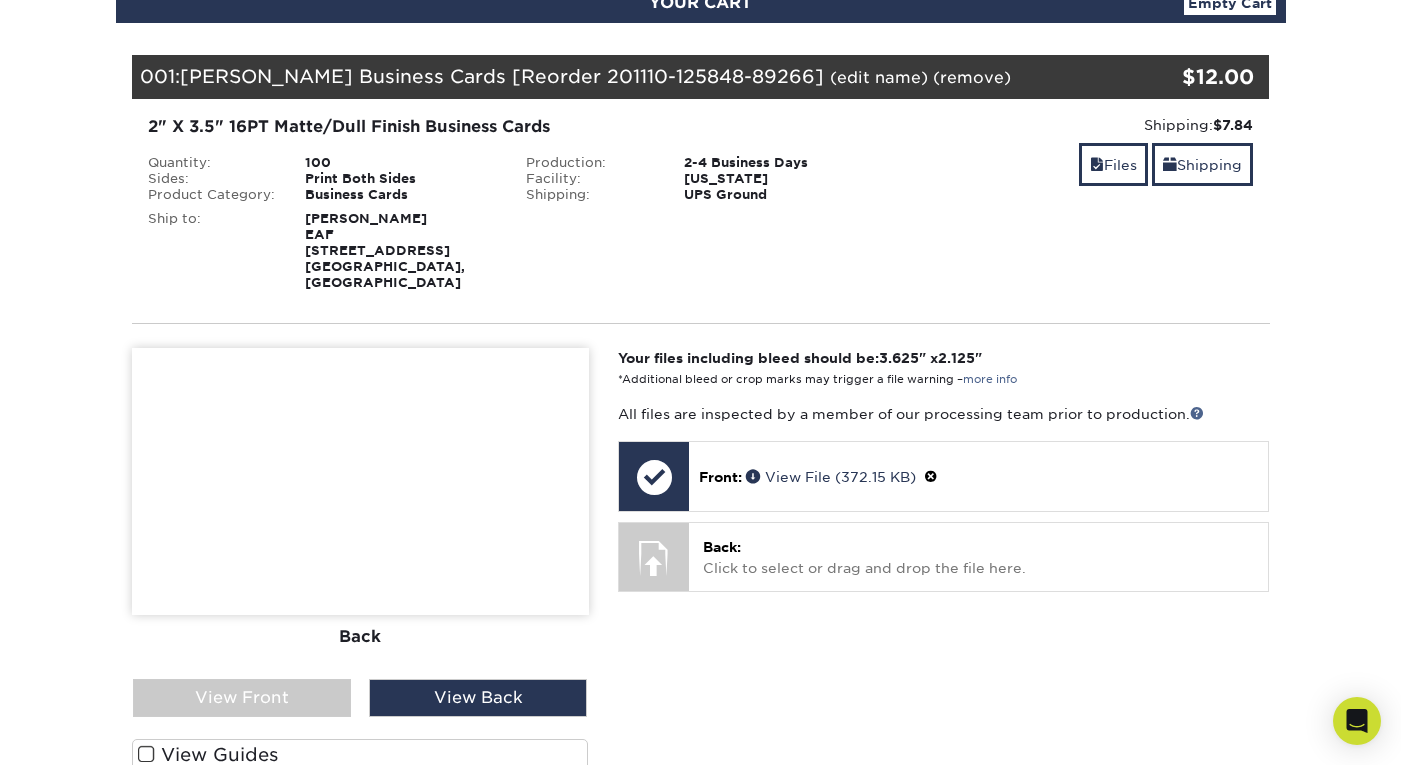 click at bounding box center (360, 481) 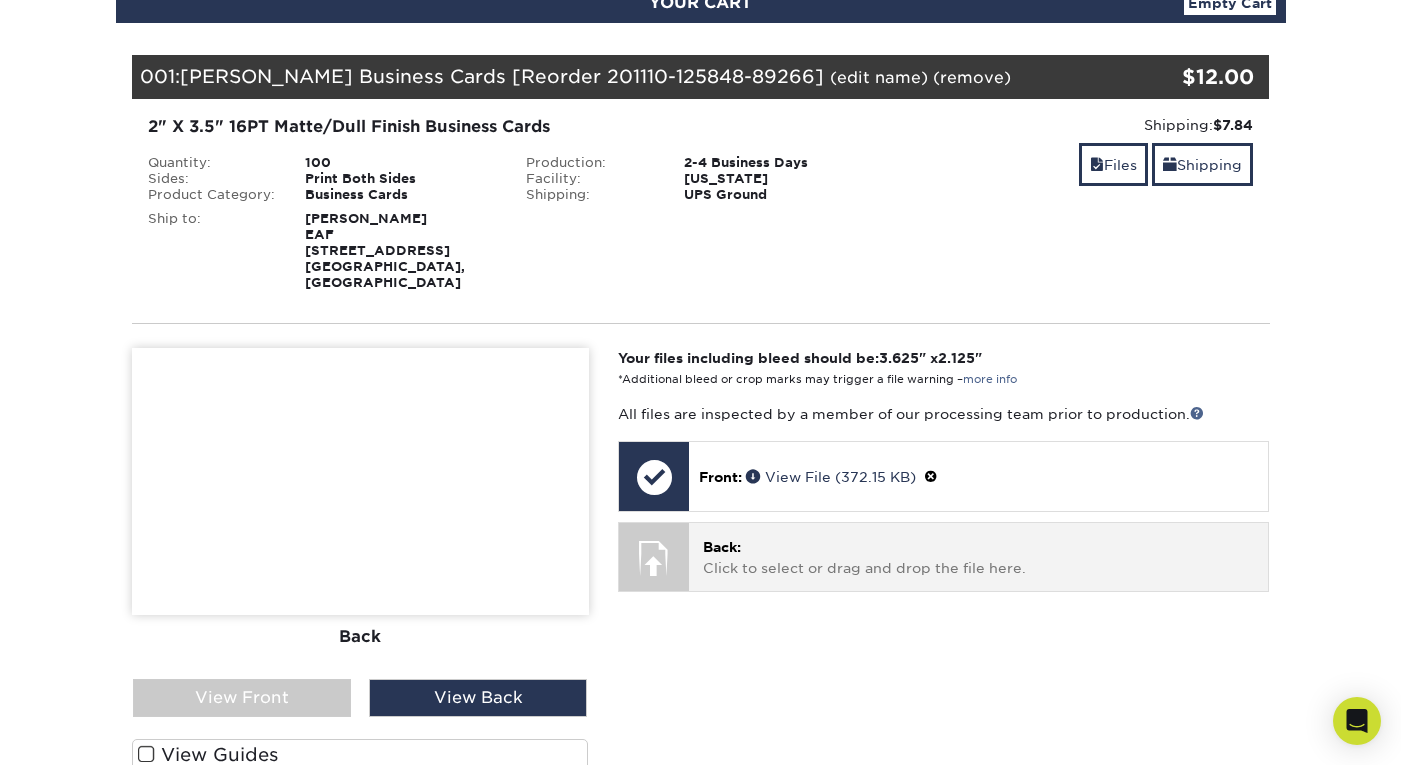 click on "Back: Click to select or drag and drop the file here." at bounding box center (978, 557) 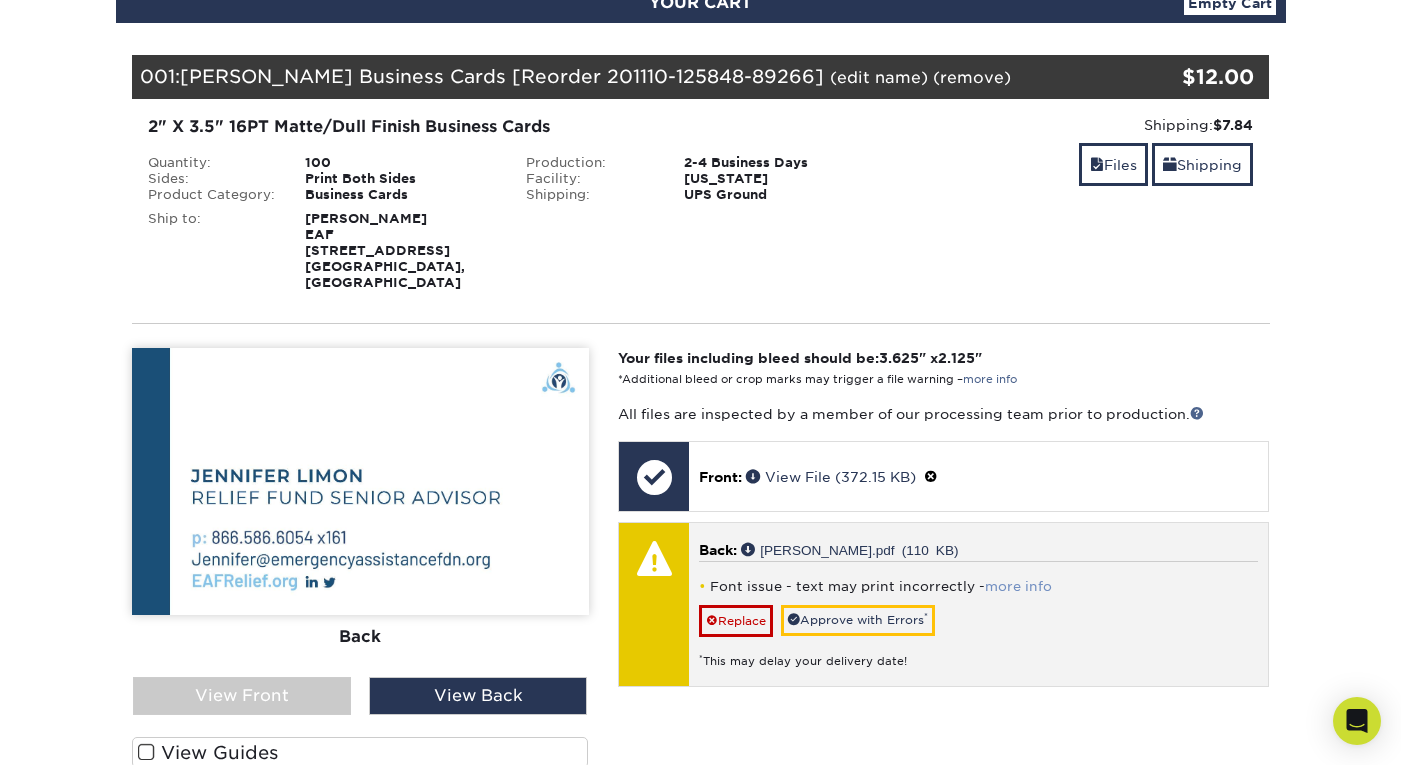 click on "more info" at bounding box center (1018, 586) 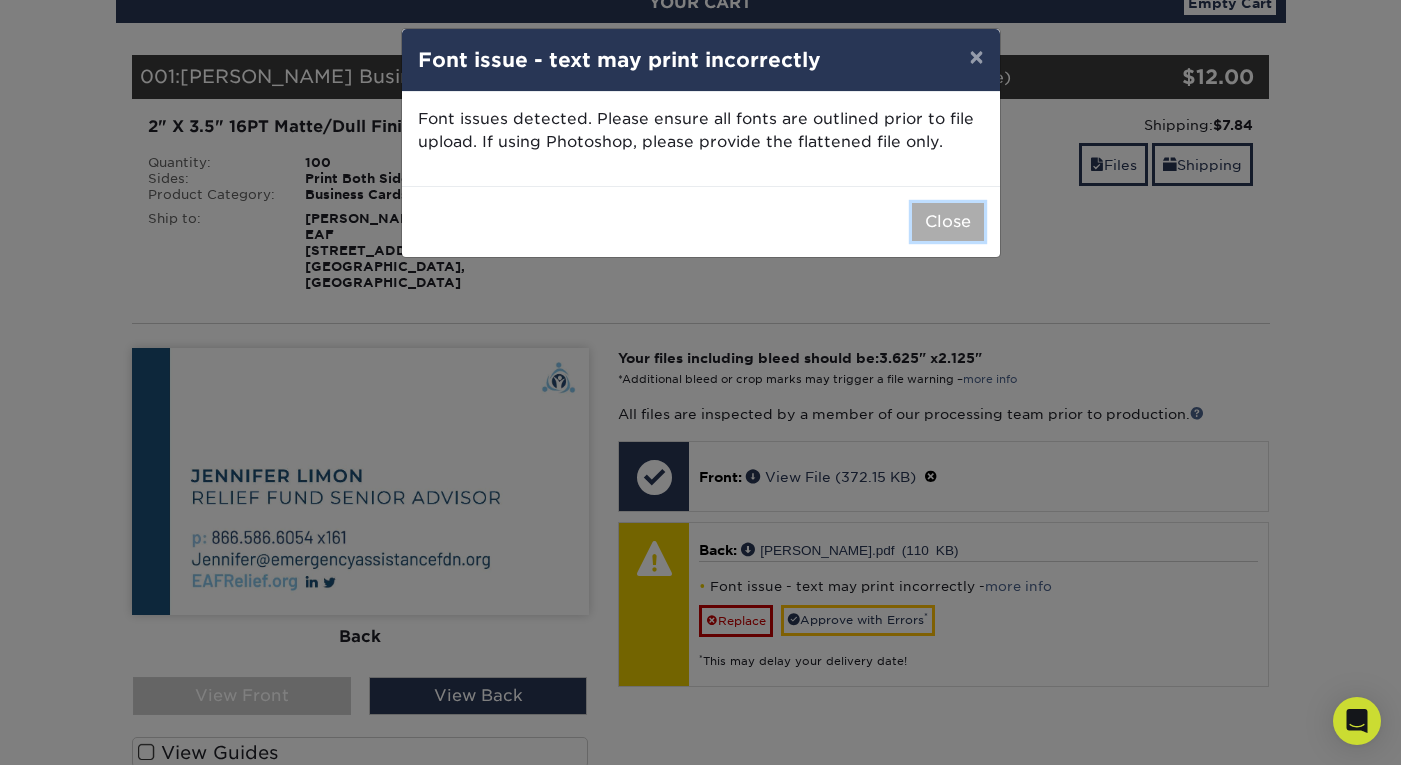 click on "Close" at bounding box center (948, 222) 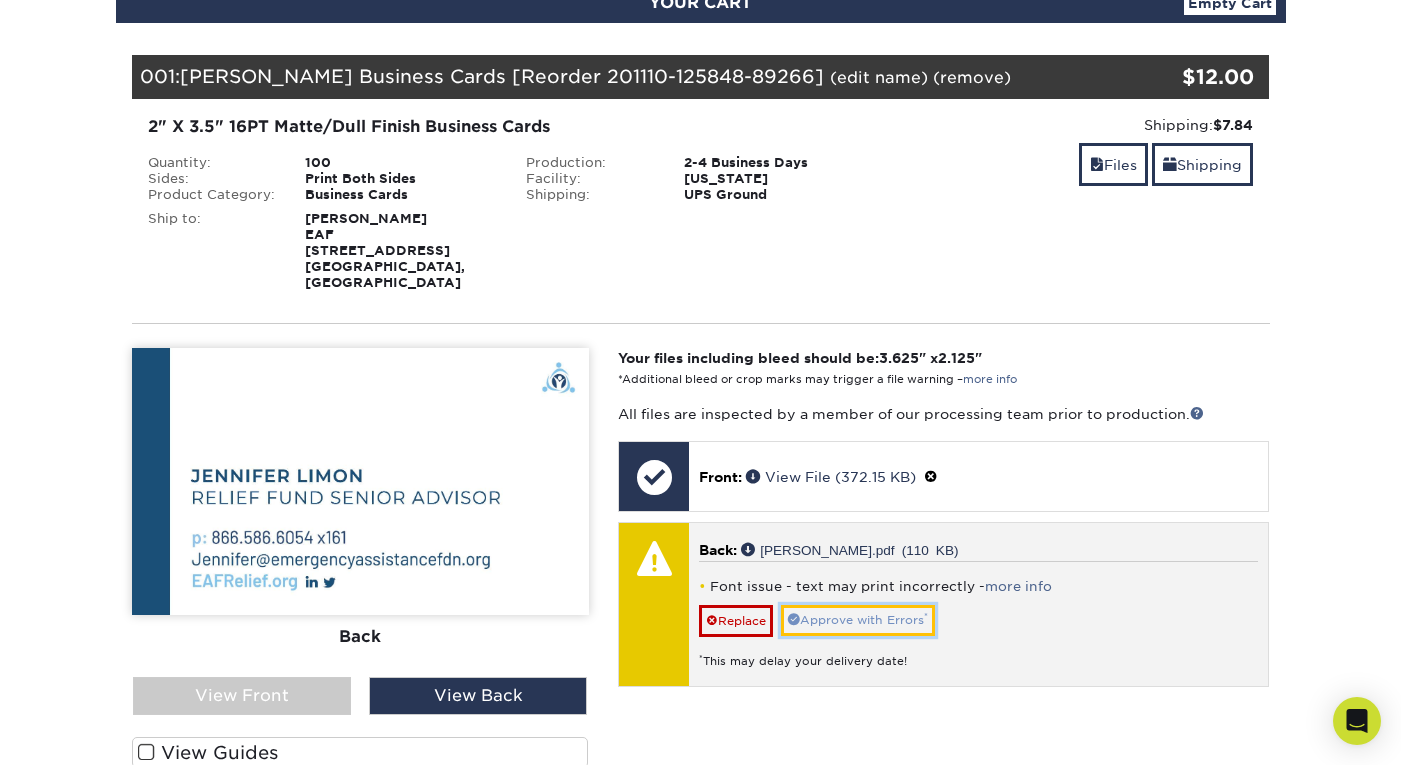 click on "Approve with Errors *" at bounding box center [858, 620] 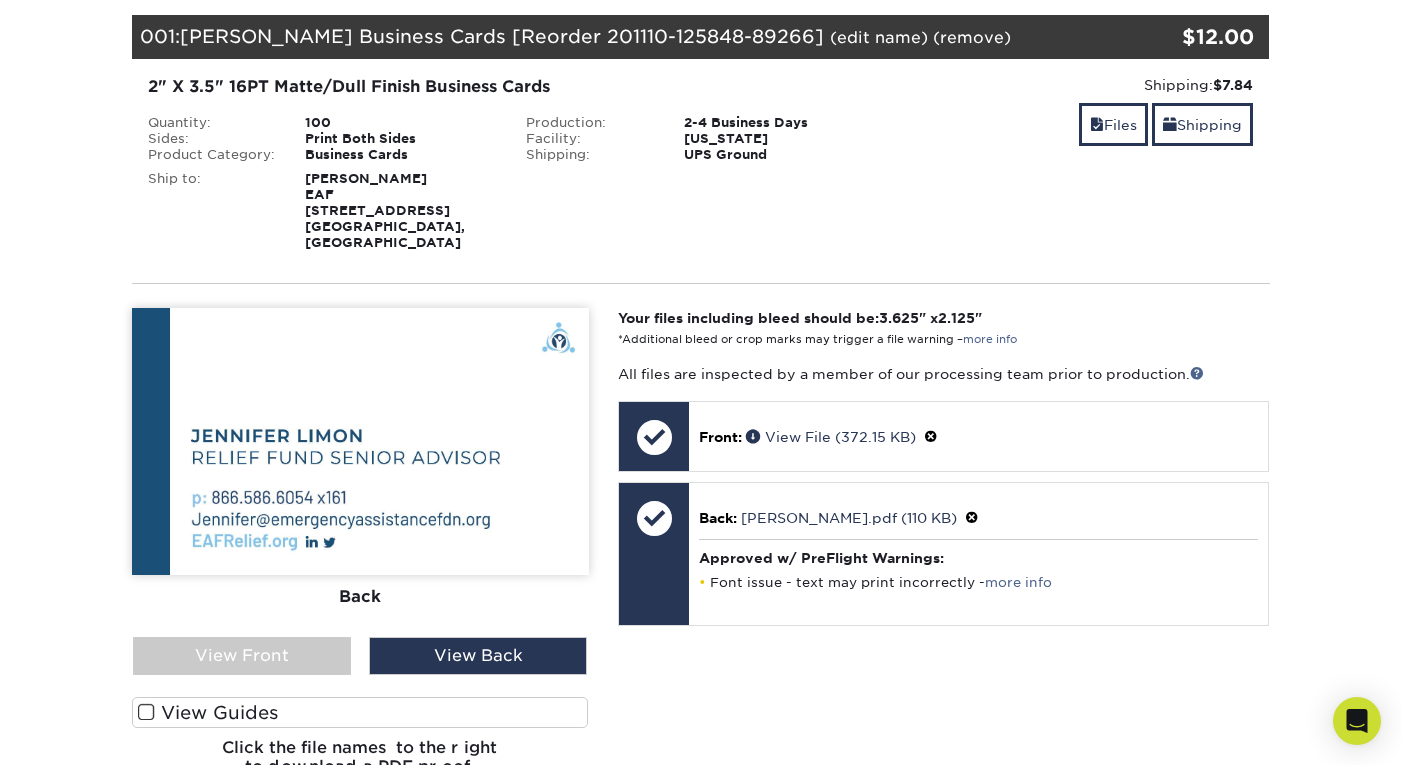 scroll, scrollTop: 299, scrollLeft: 0, axis: vertical 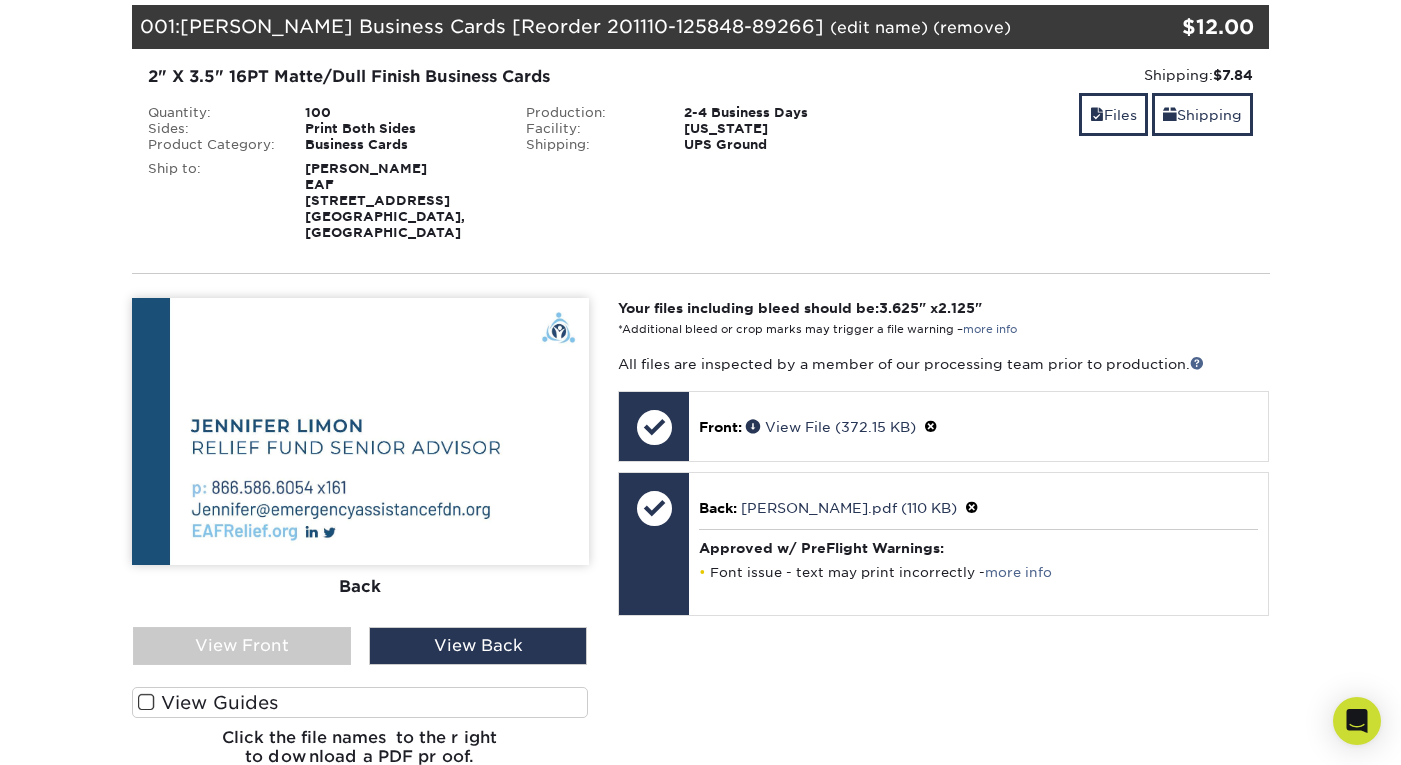 click at bounding box center [146, 702] 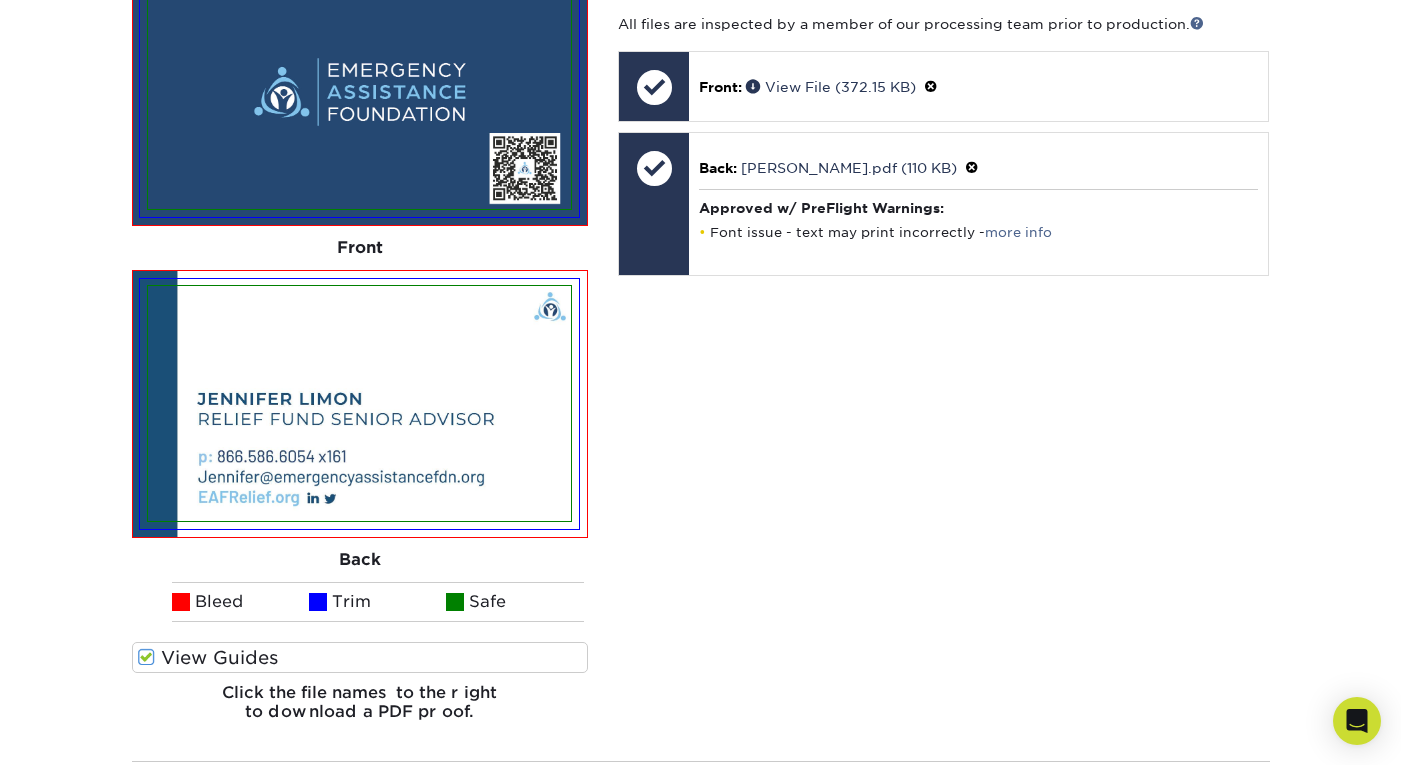 scroll, scrollTop: 1043, scrollLeft: 0, axis: vertical 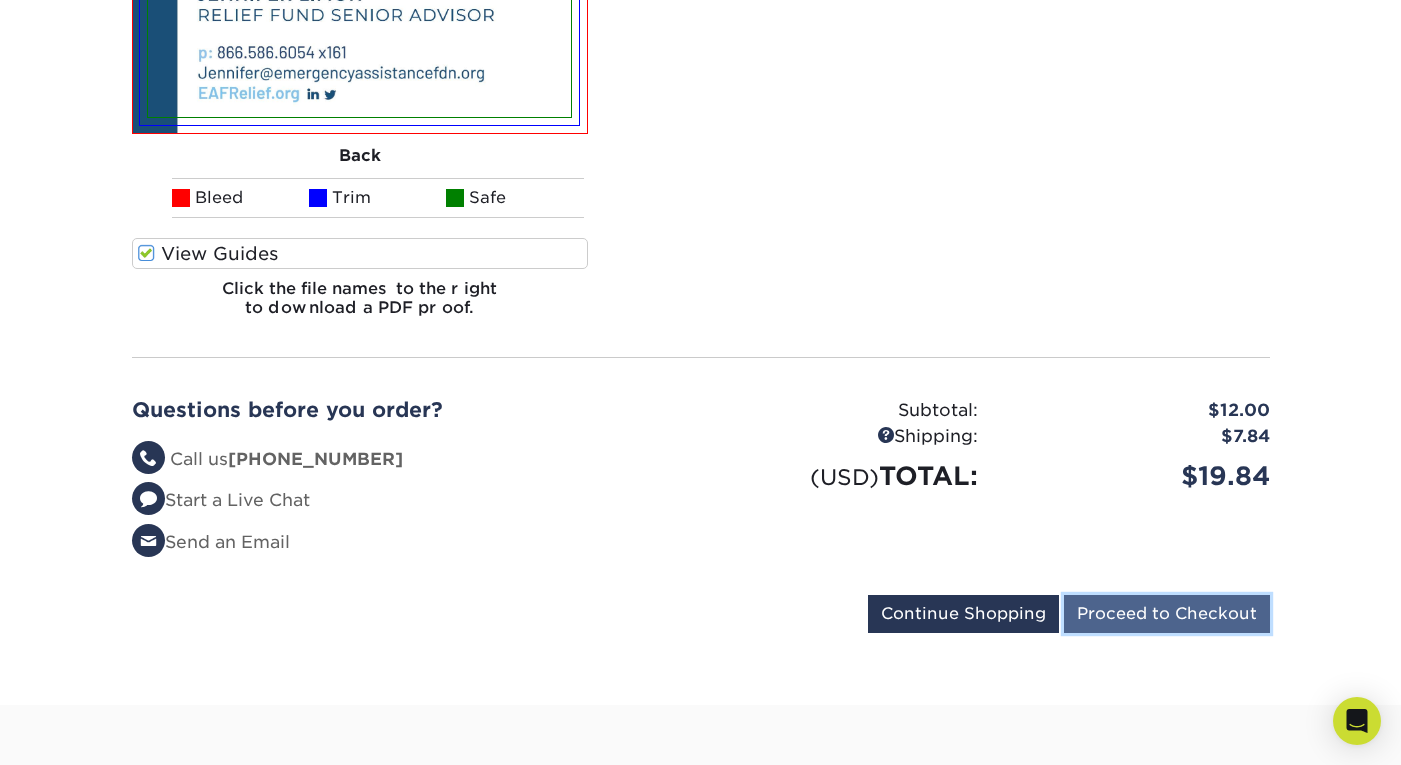 click on "Proceed to Checkout" at bounding box center [1167, 614] 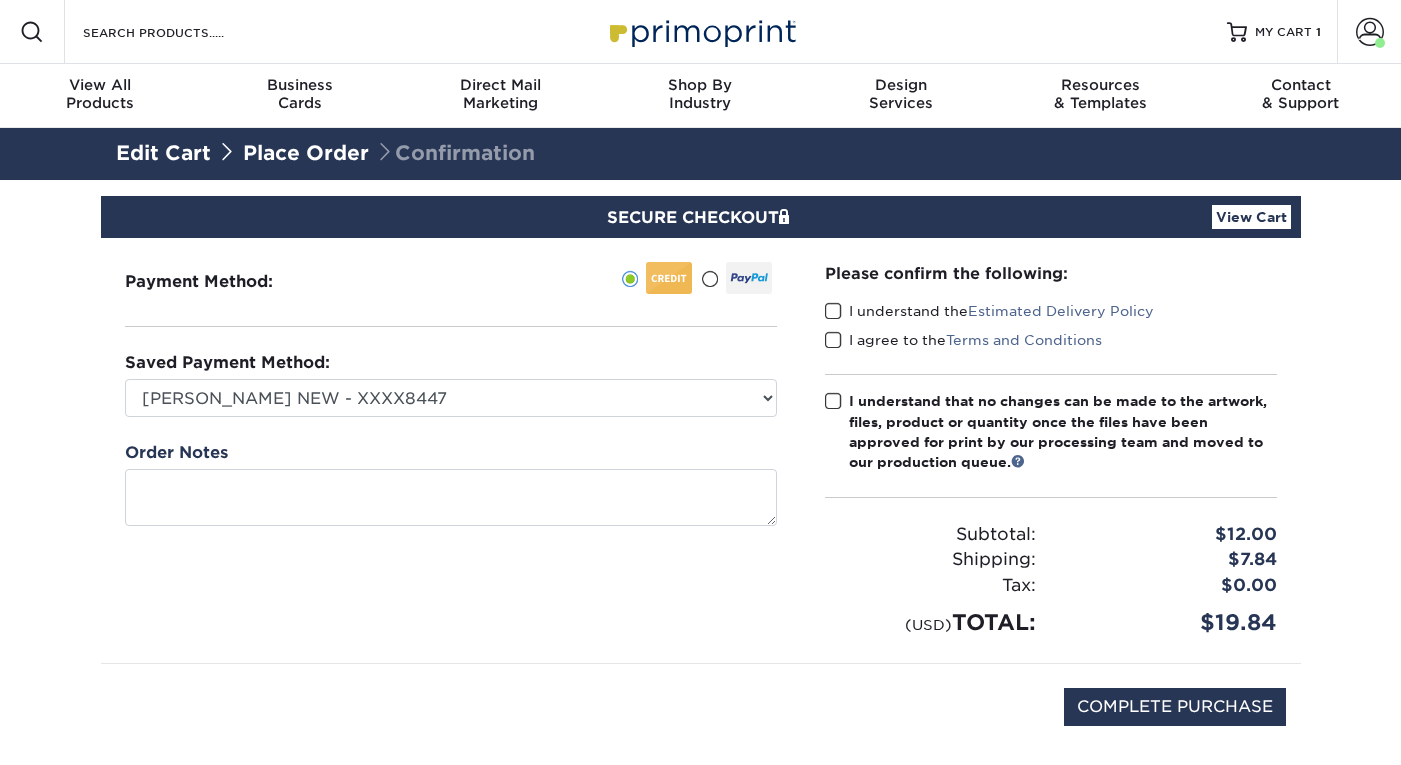 scroll, scrollTop: 0, scrollLeft: 0, axis: both 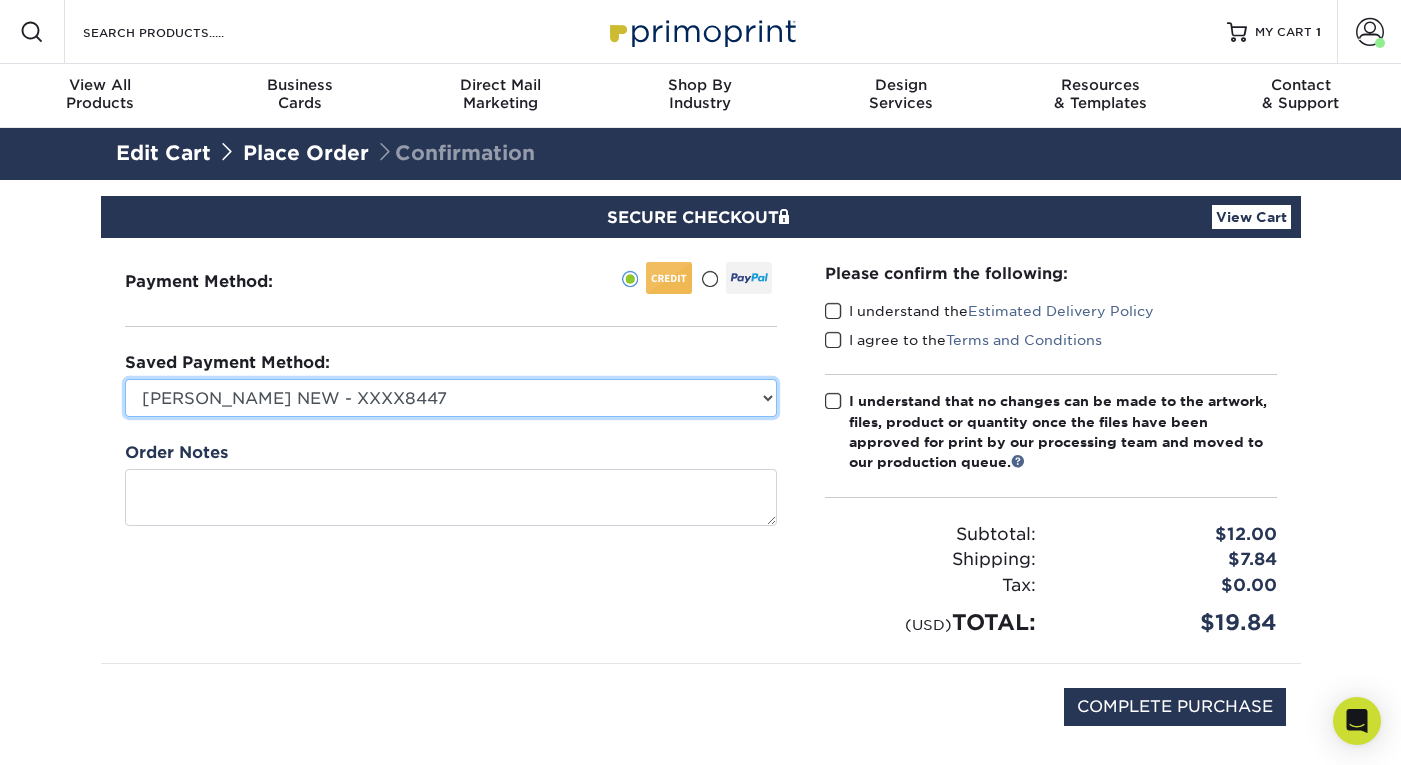 click on "Lori NEW - XXXX8447 Visa - XXXX1483 New Credit Card" at bounding box center (451, 398) 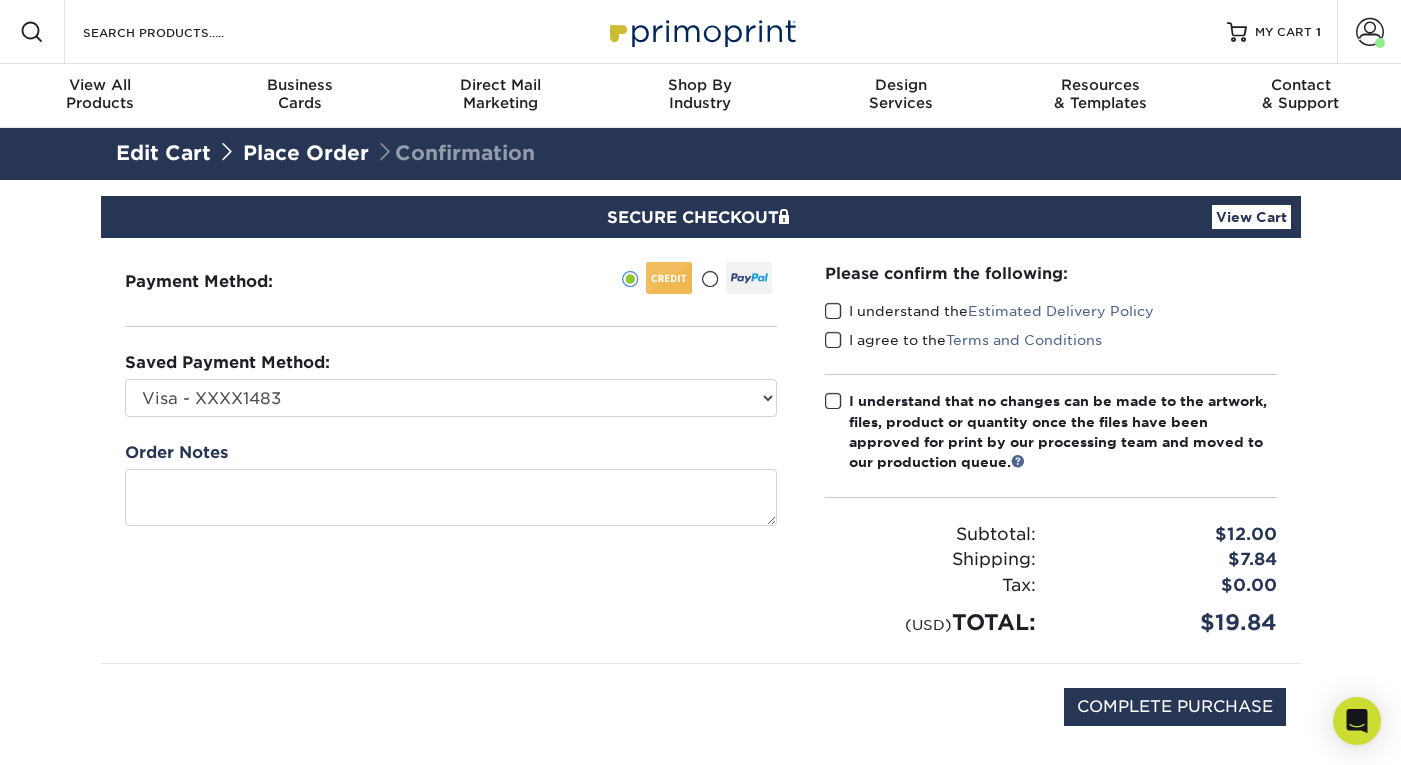 click at bounding box center (833, 311) 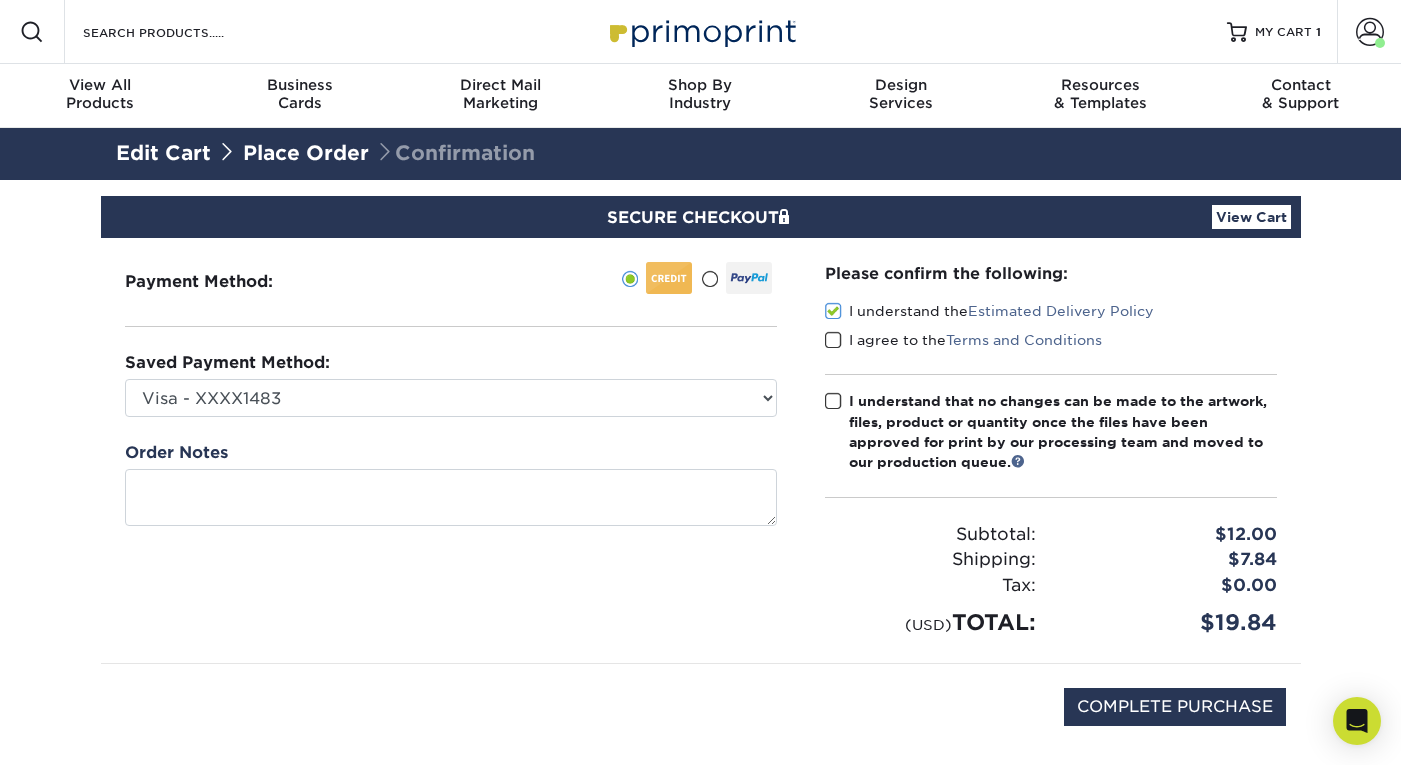 click at bounding box center (833, 340) 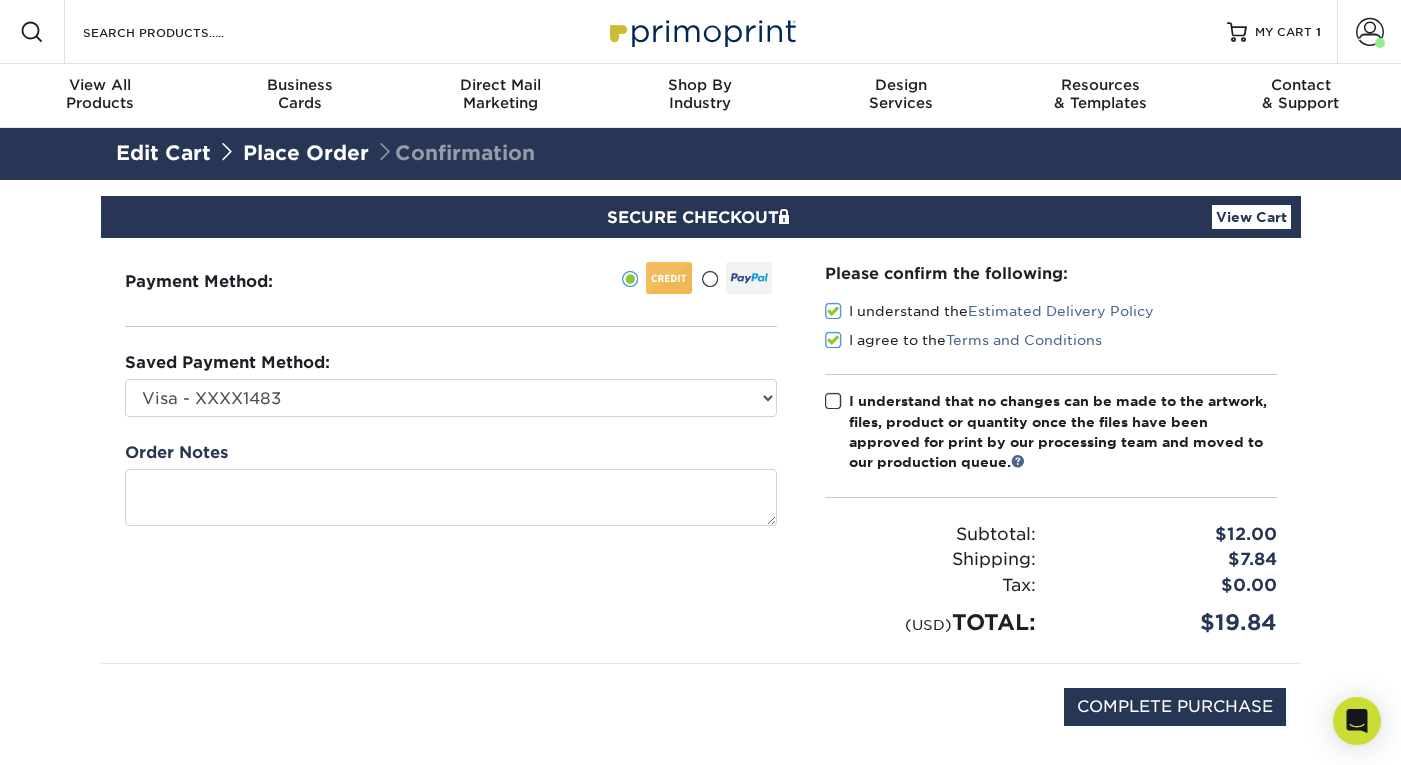 click at bounding box center (833, 401) 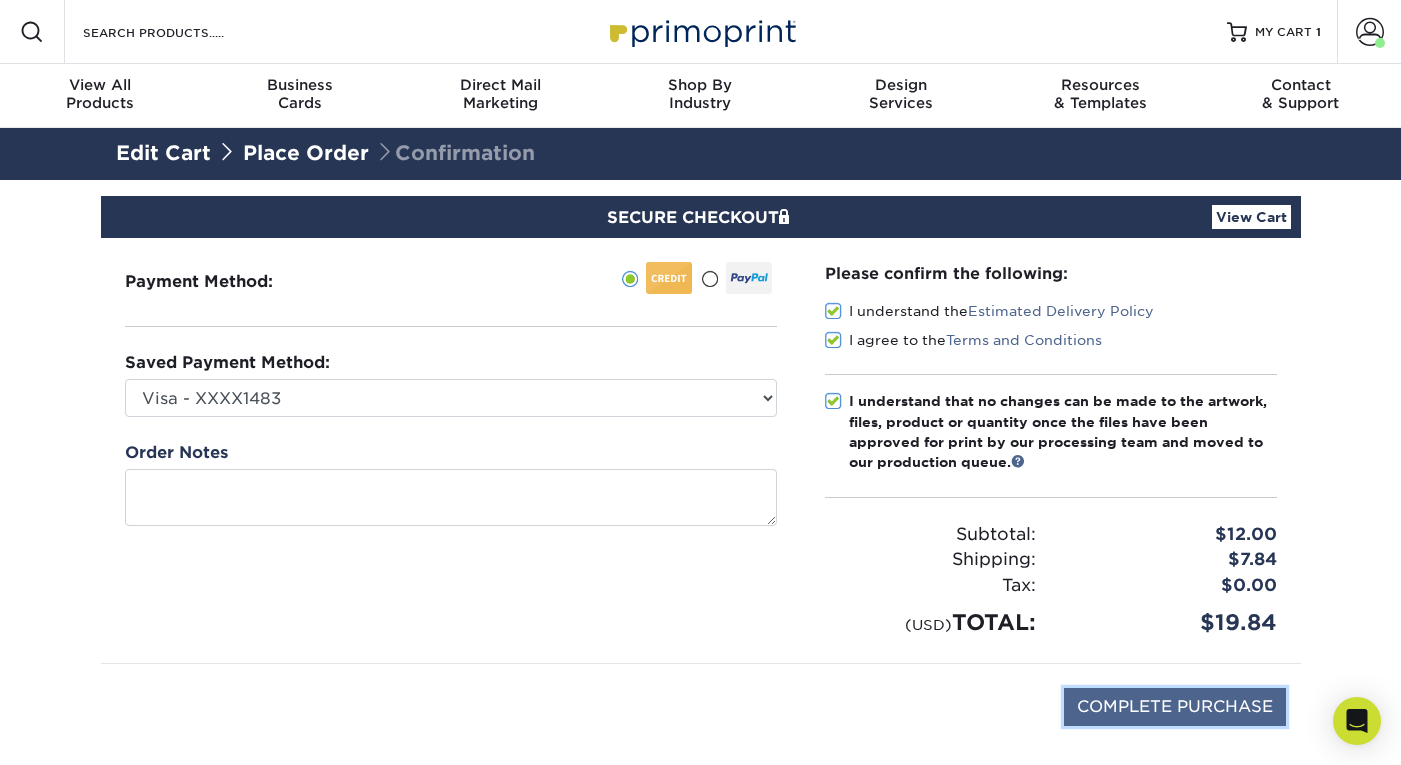 click on "COMPLETE PURCHASE" at bounding box center [1175, 707] 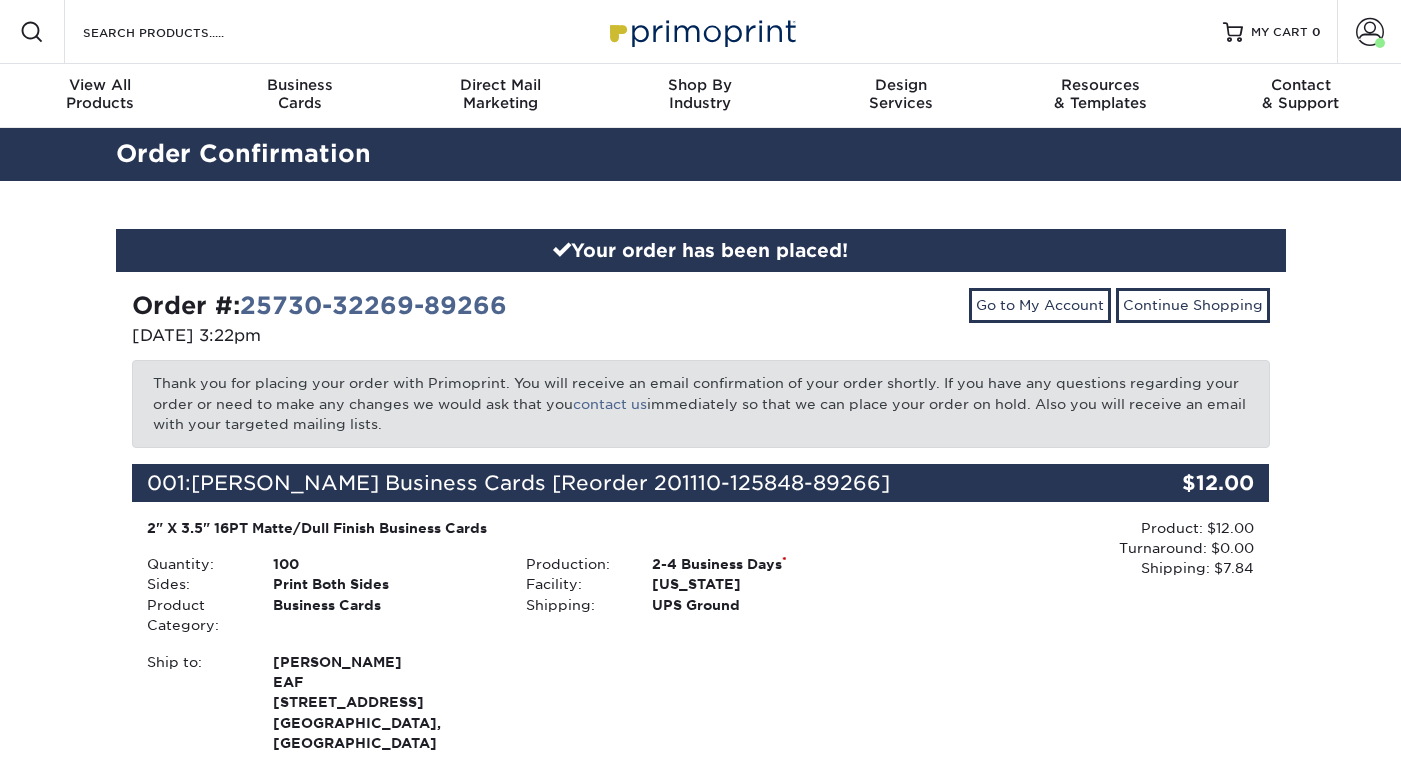 scroll, scrollTop: 0, scrollLeft: 0, axis: both 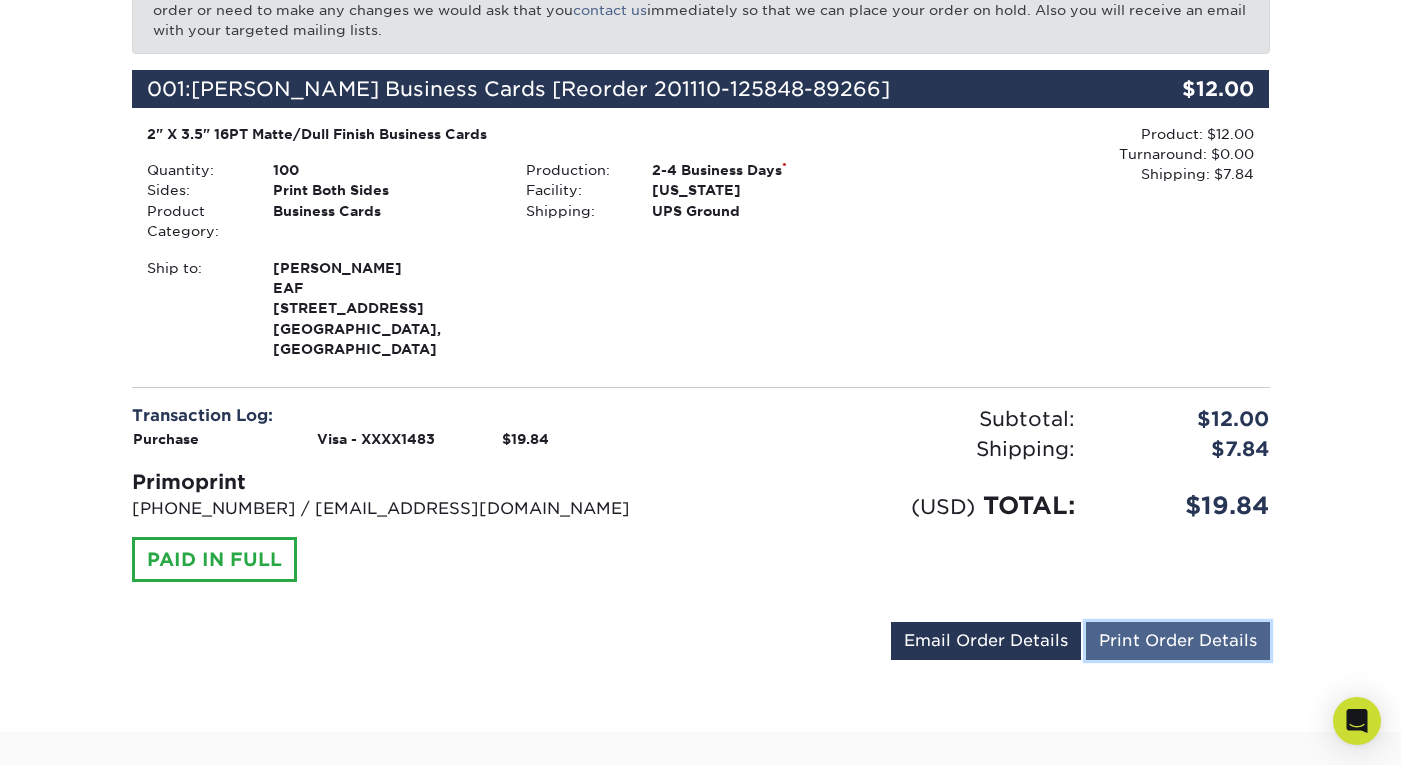 click on "Print Order Details" at bounding box center [1178, 641] 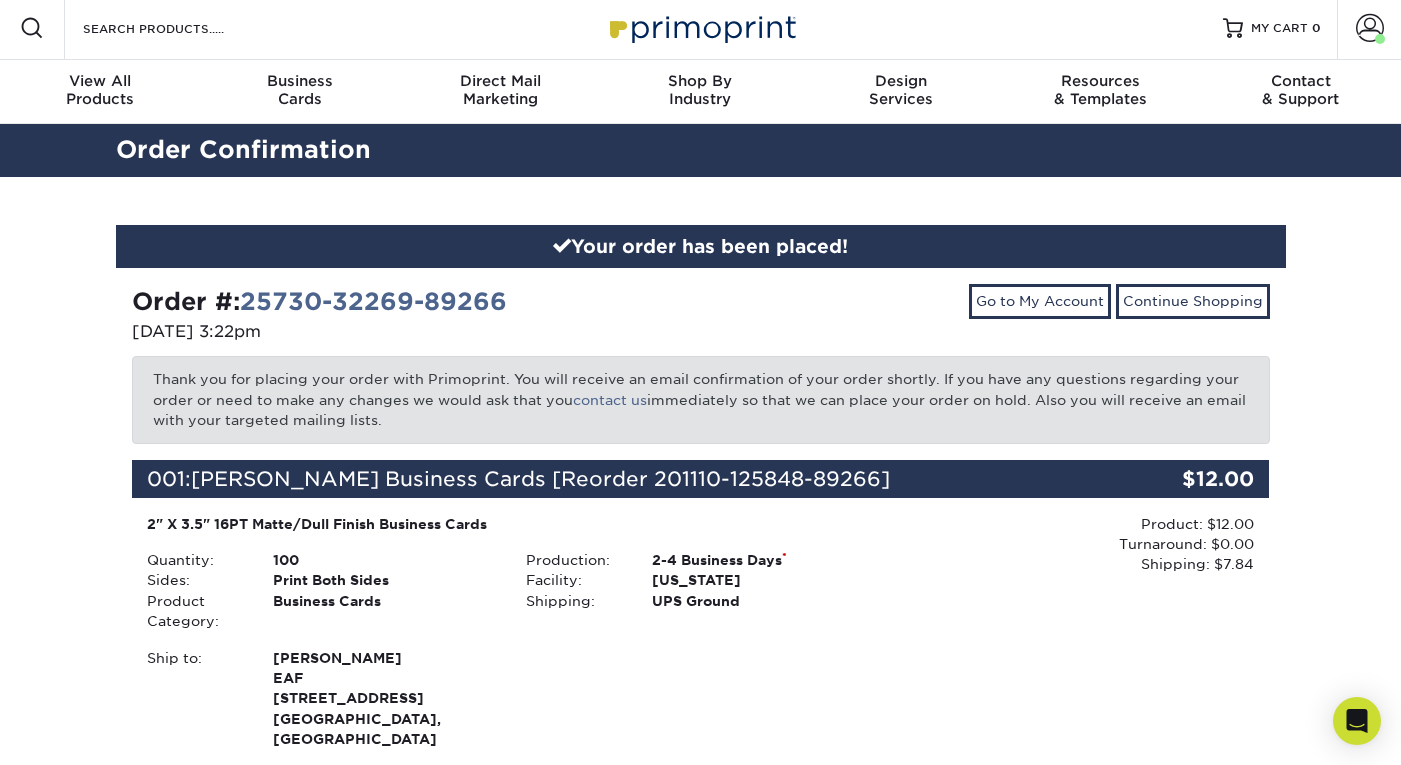 scroll, scrollTop: 0, scrollLeft: 0, axis: both 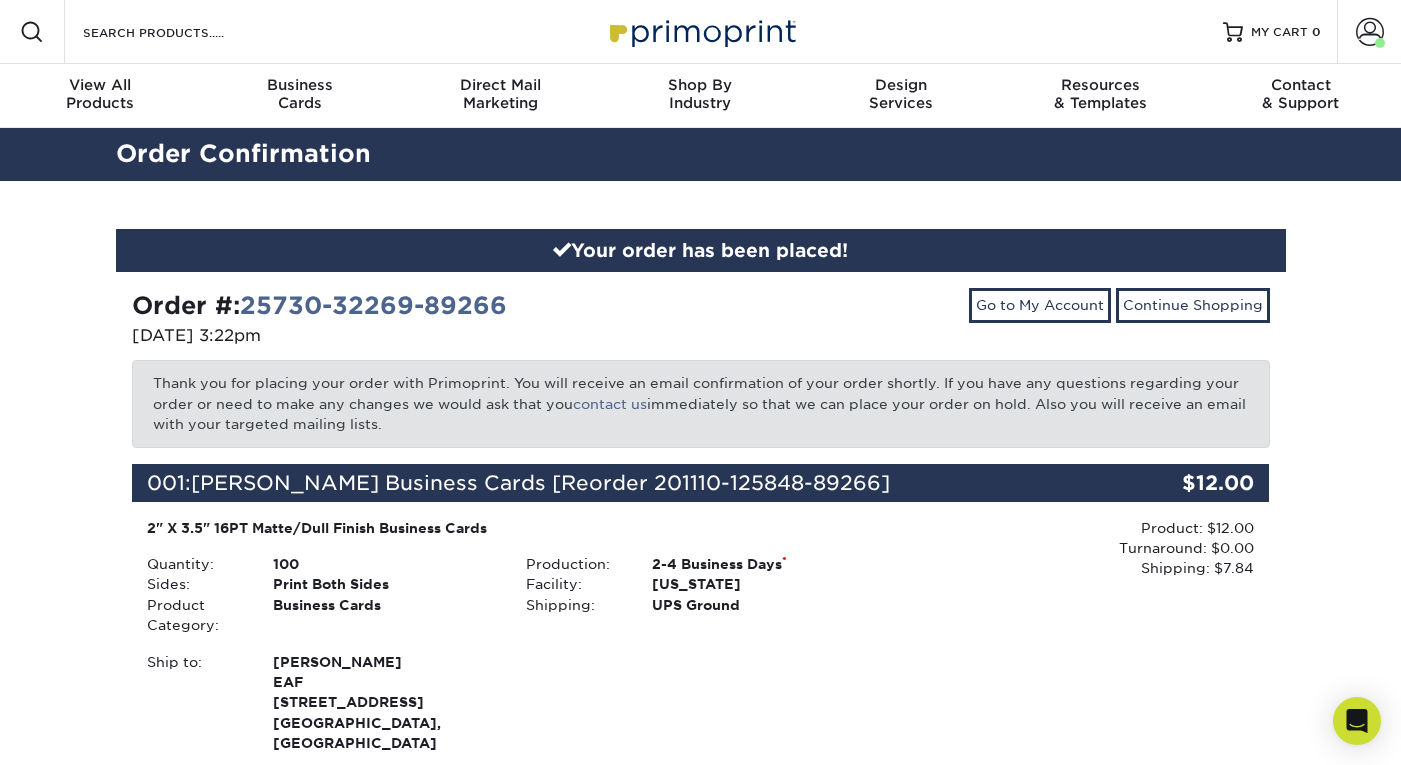 click on "Order #:  25730-32269-89266
[DATE] 3:22pm
Go to My Account
Continue Shopping
Thank you for placing your order with Primoprint. You will receive an email confirmation of your order shortly. If you have any questions regarding your order or need to make any changes we would ask that you  contact us  immediately so that we can place your order on hold. Also you will receive an email with your targeted mailing lists.
Quantity:   100" at bounding box center [701, 675] 